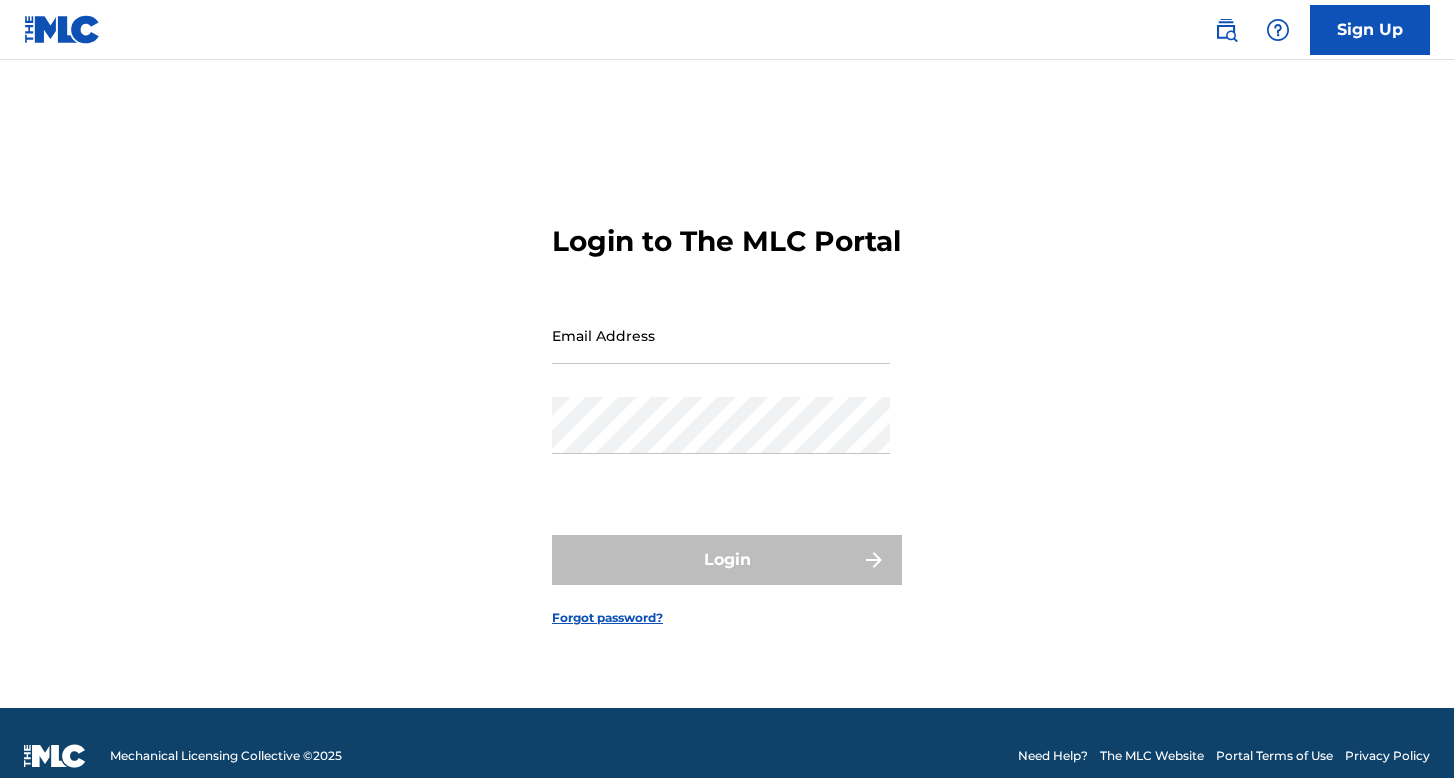 scroll, scrollTop: 0, scrollLeft: 0, axis: both 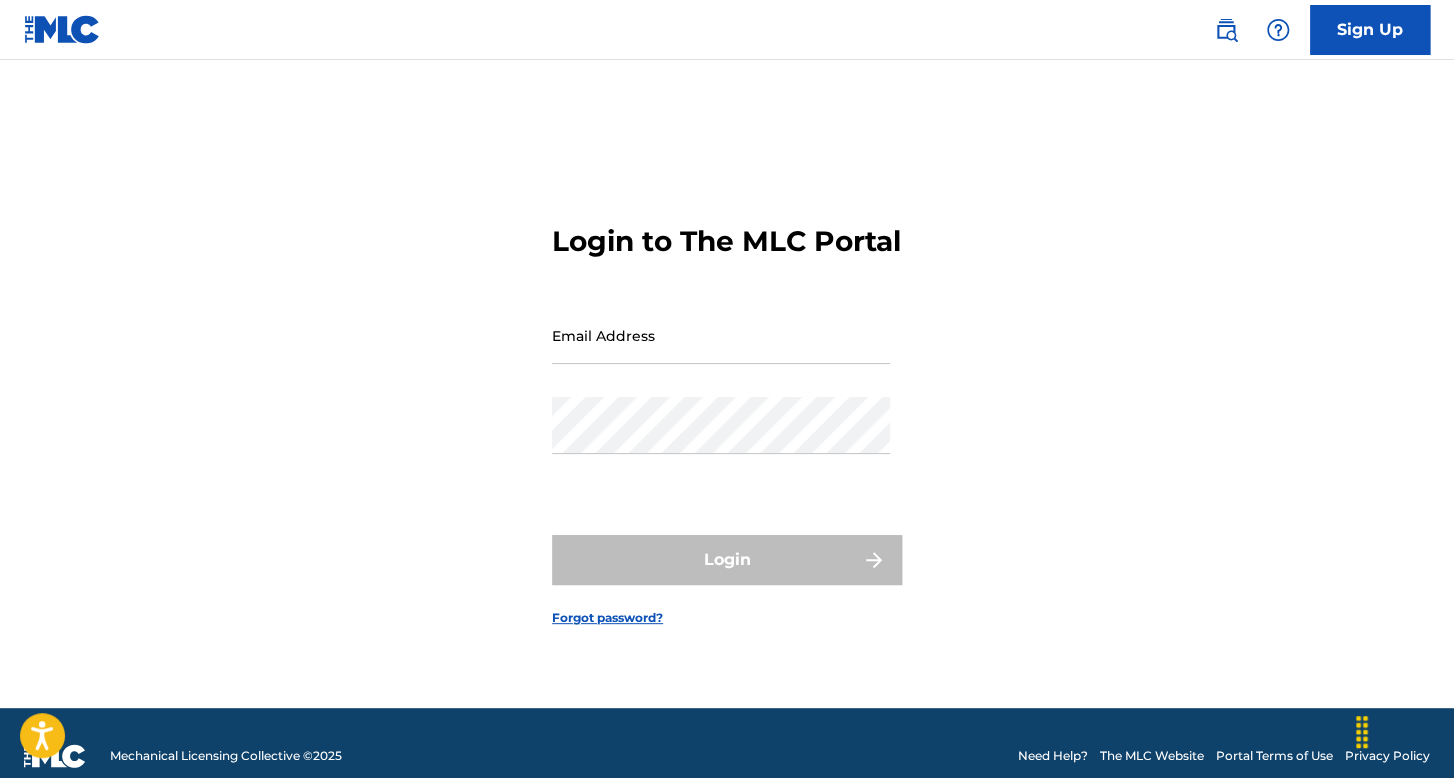 click on "Email Address" at bounding box center [721, 335] 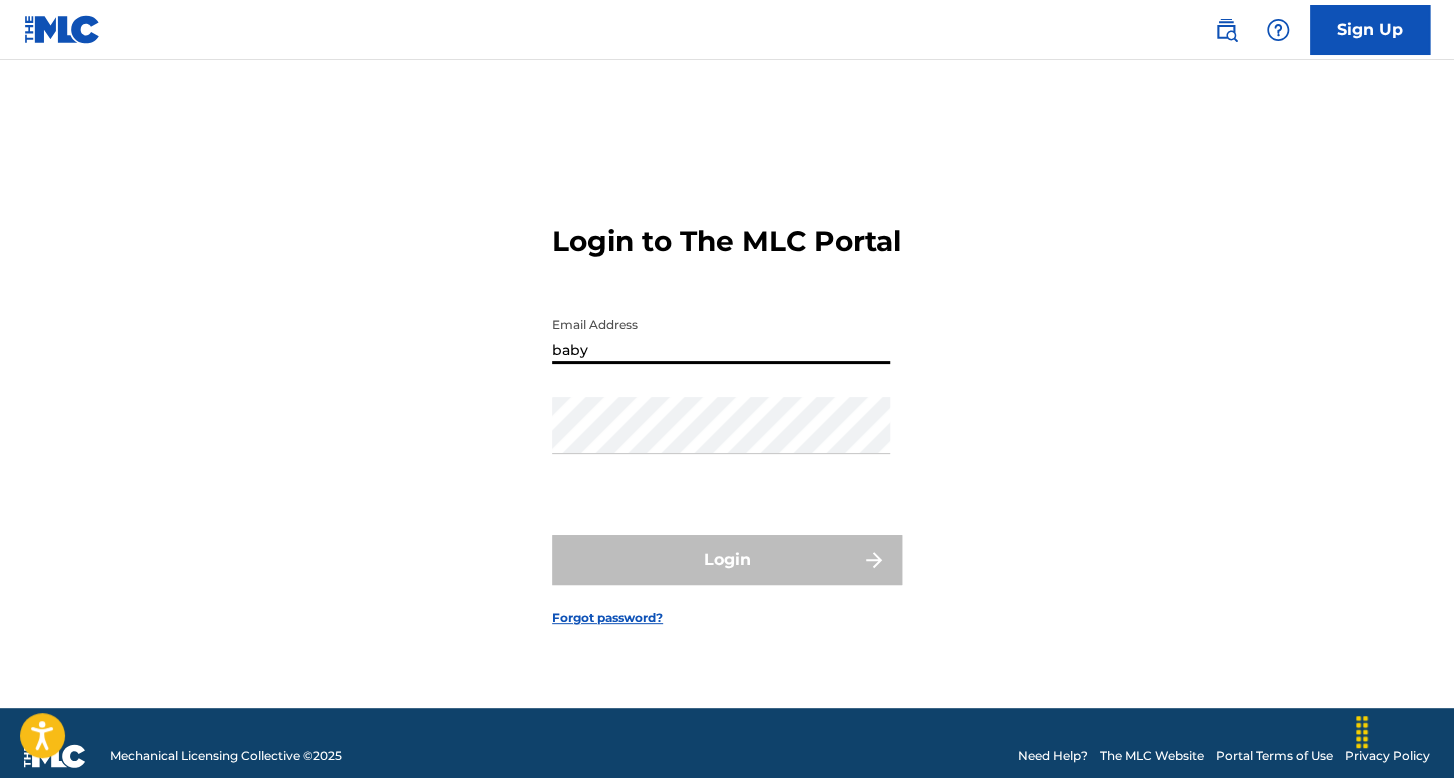 type on "[USERNAME]@[DOMAIN]" 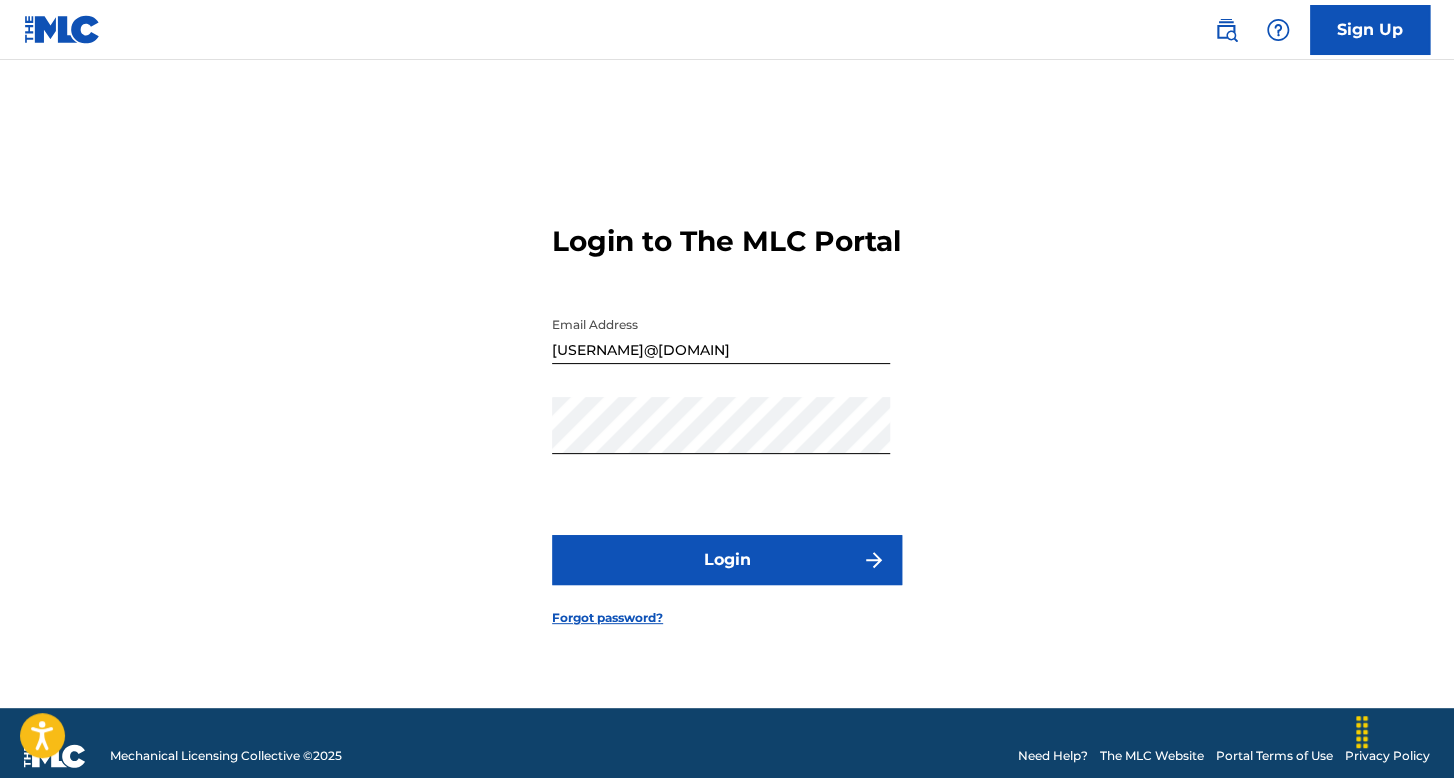 click on "Login" at bounding box center (727, 560) 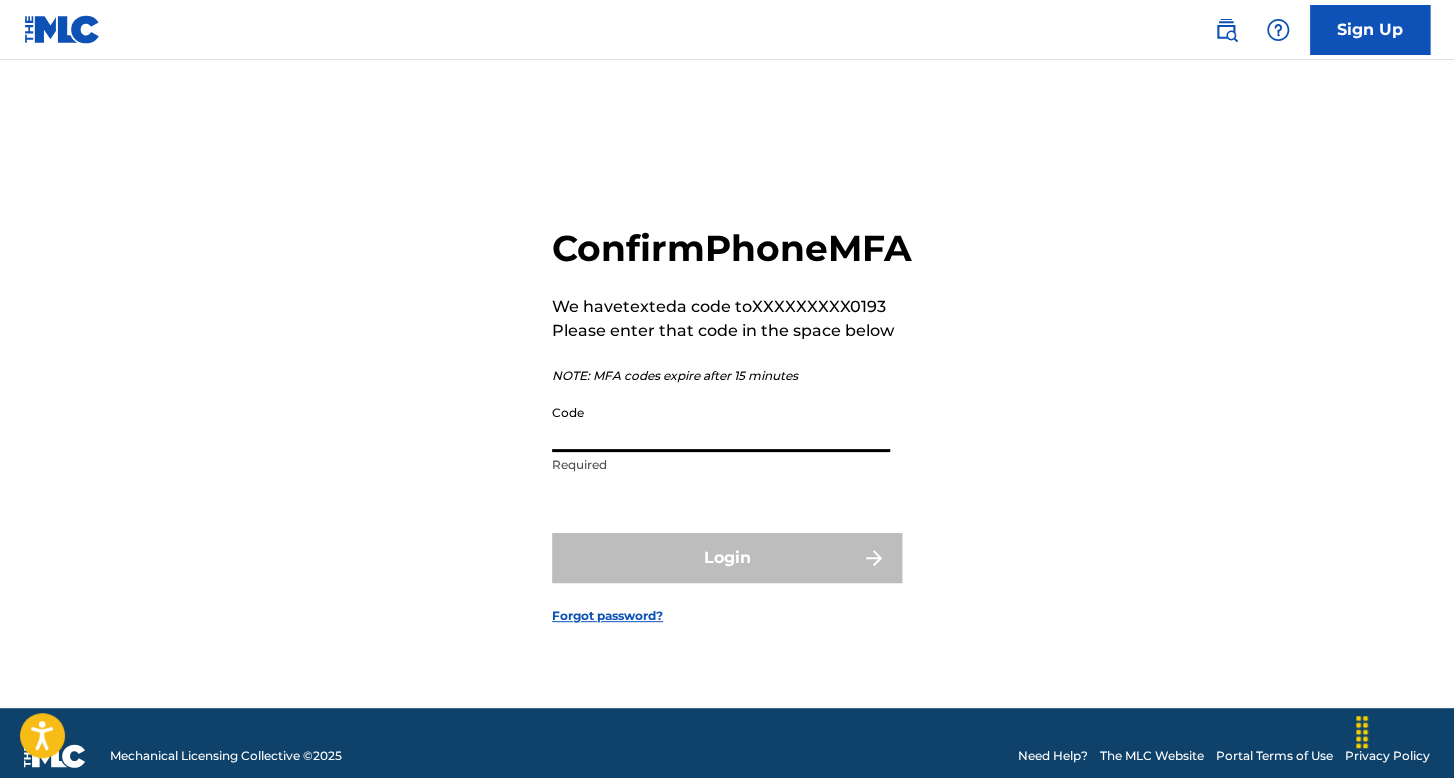 click on "Code" at bounding box center (721, 423) 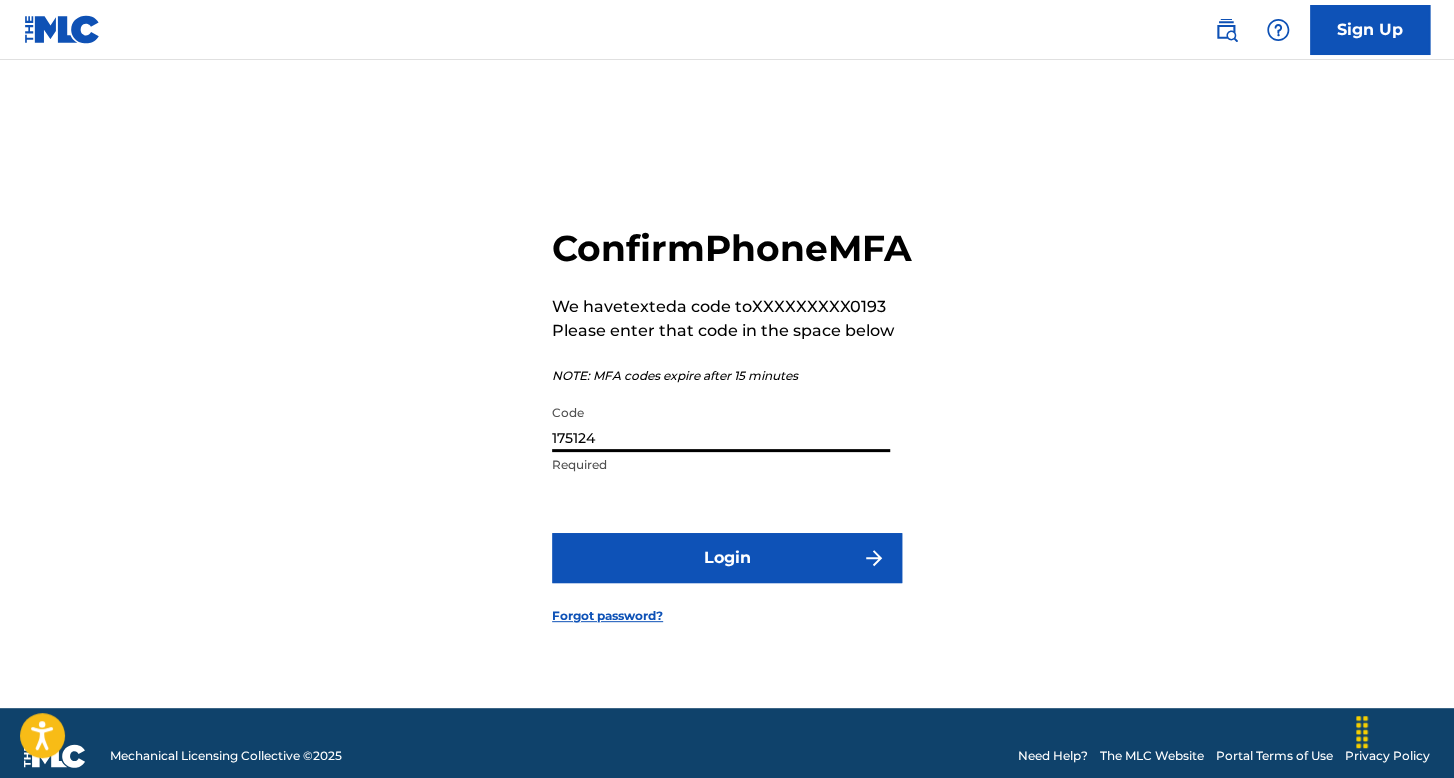 type on "175124" 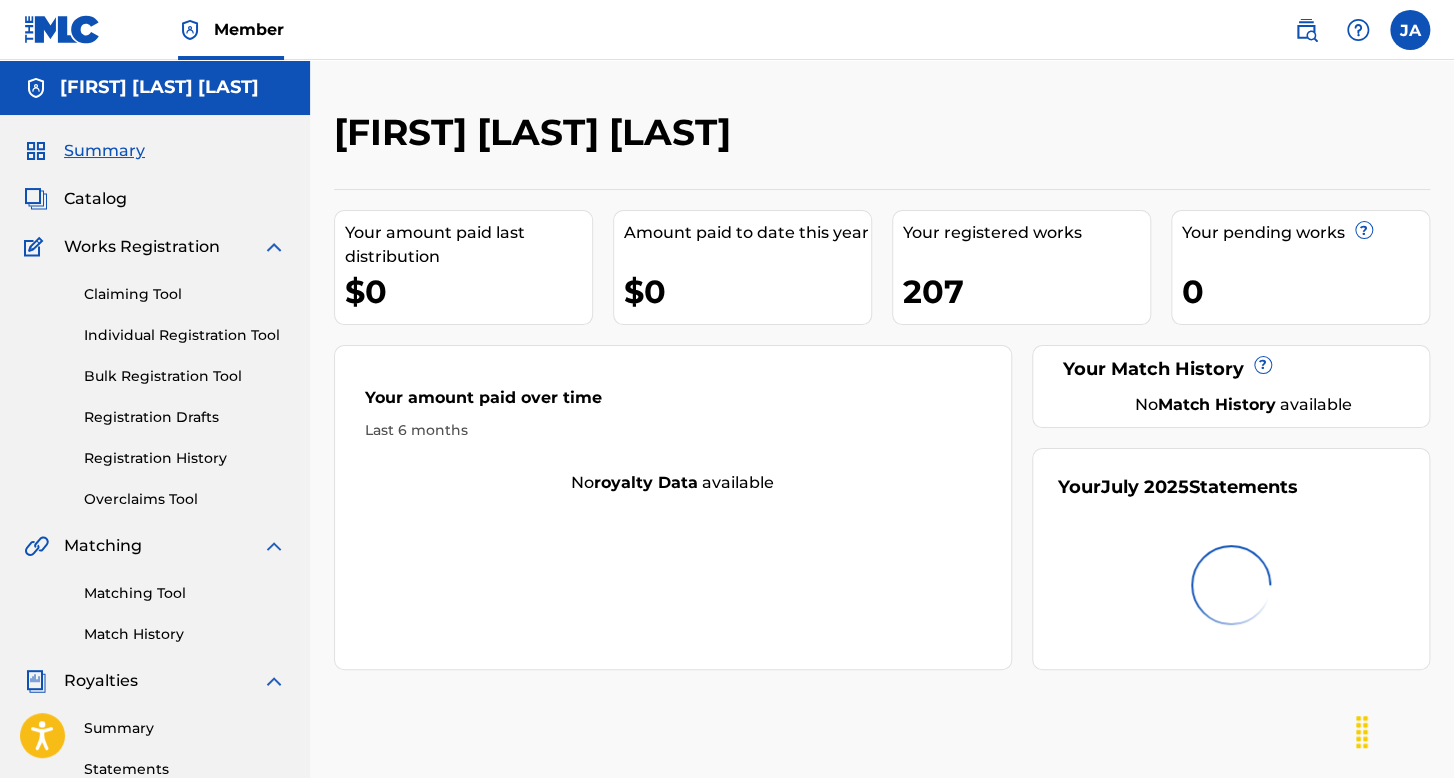 scroll, scrollTop: 0, scrollLeft: 0, axis: both 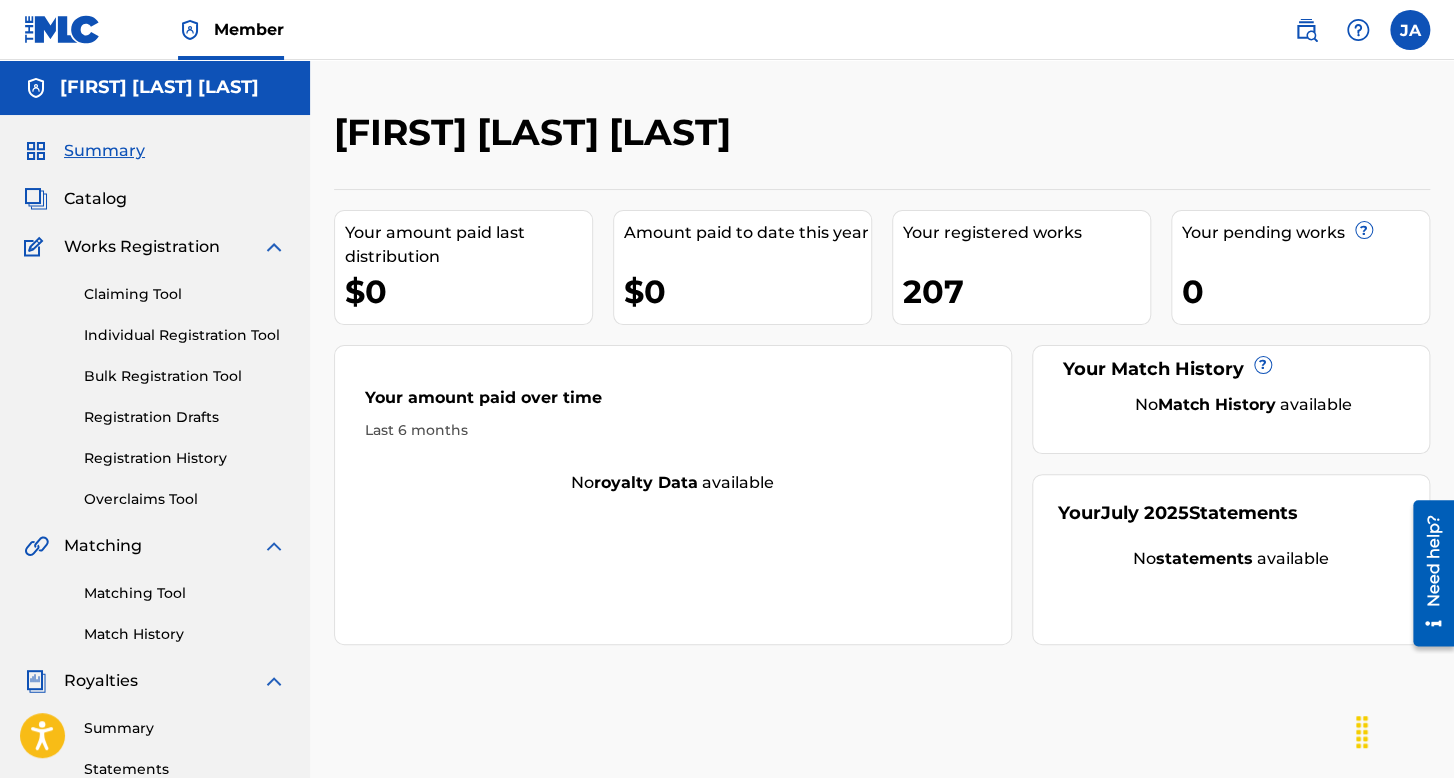 drag, startPoint x: 1181, startPoint y: 282, endPoint x: 1152, endPoint y: 262, distance: 35.22783 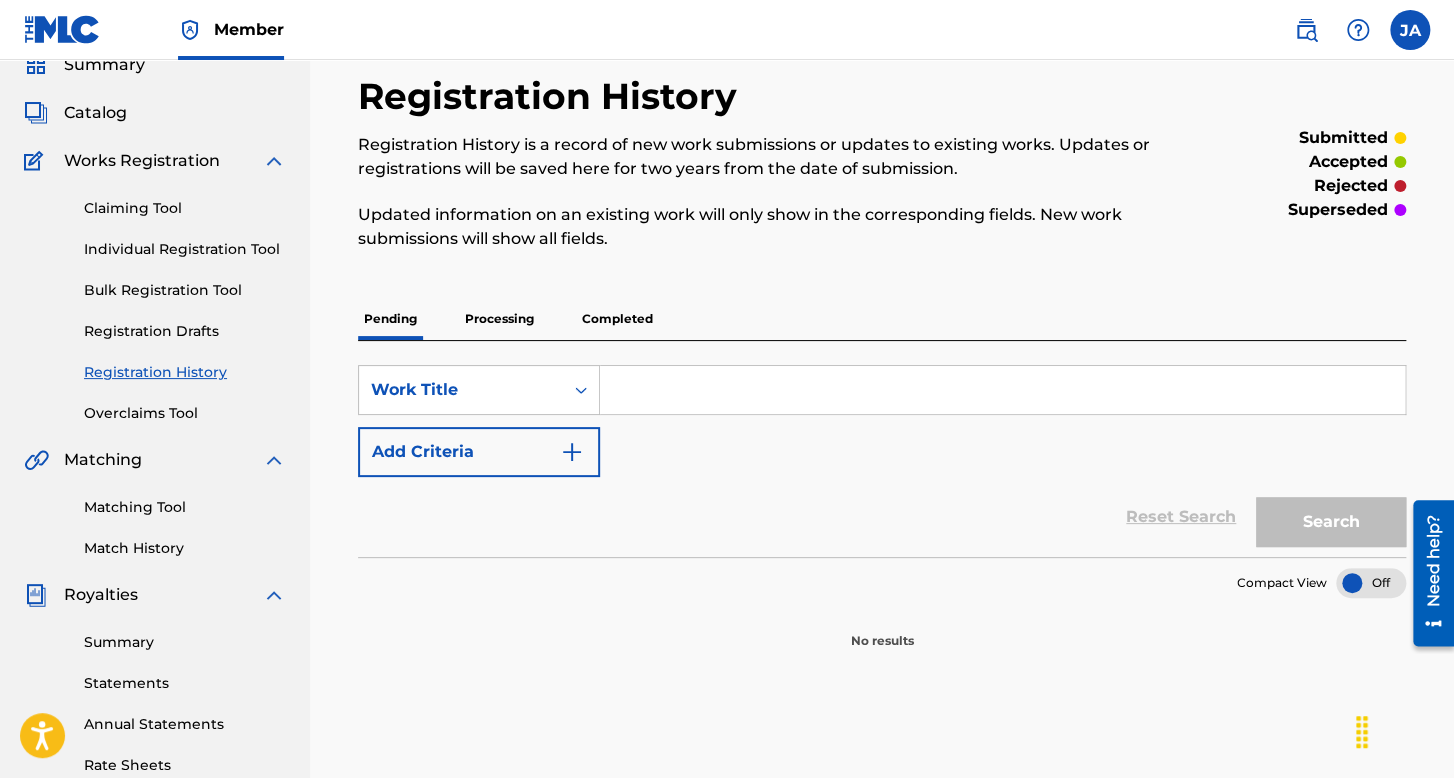 scroll, scrollTop: 200, scrollLeft: 0, axis: vertical 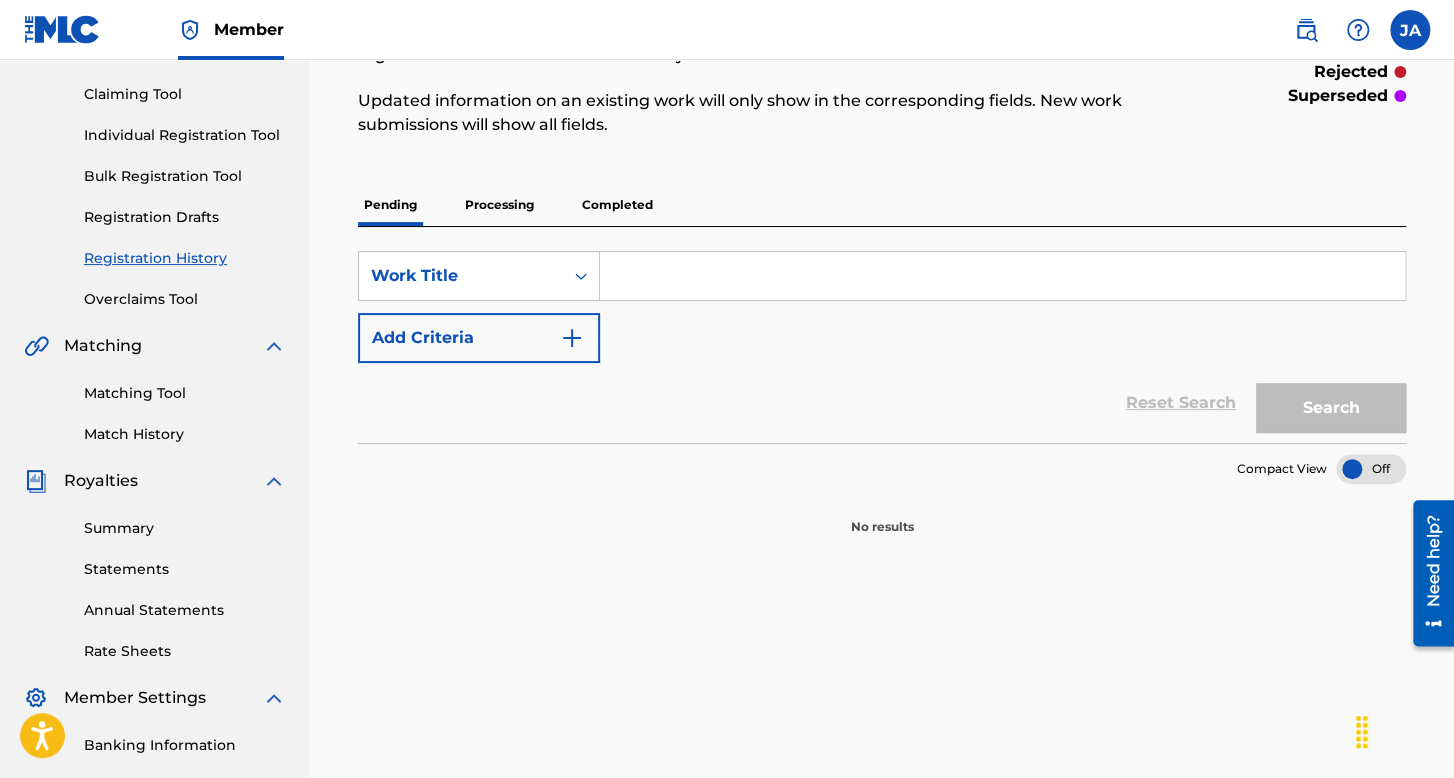 click on "Completed" at bounding box center (617, 205) 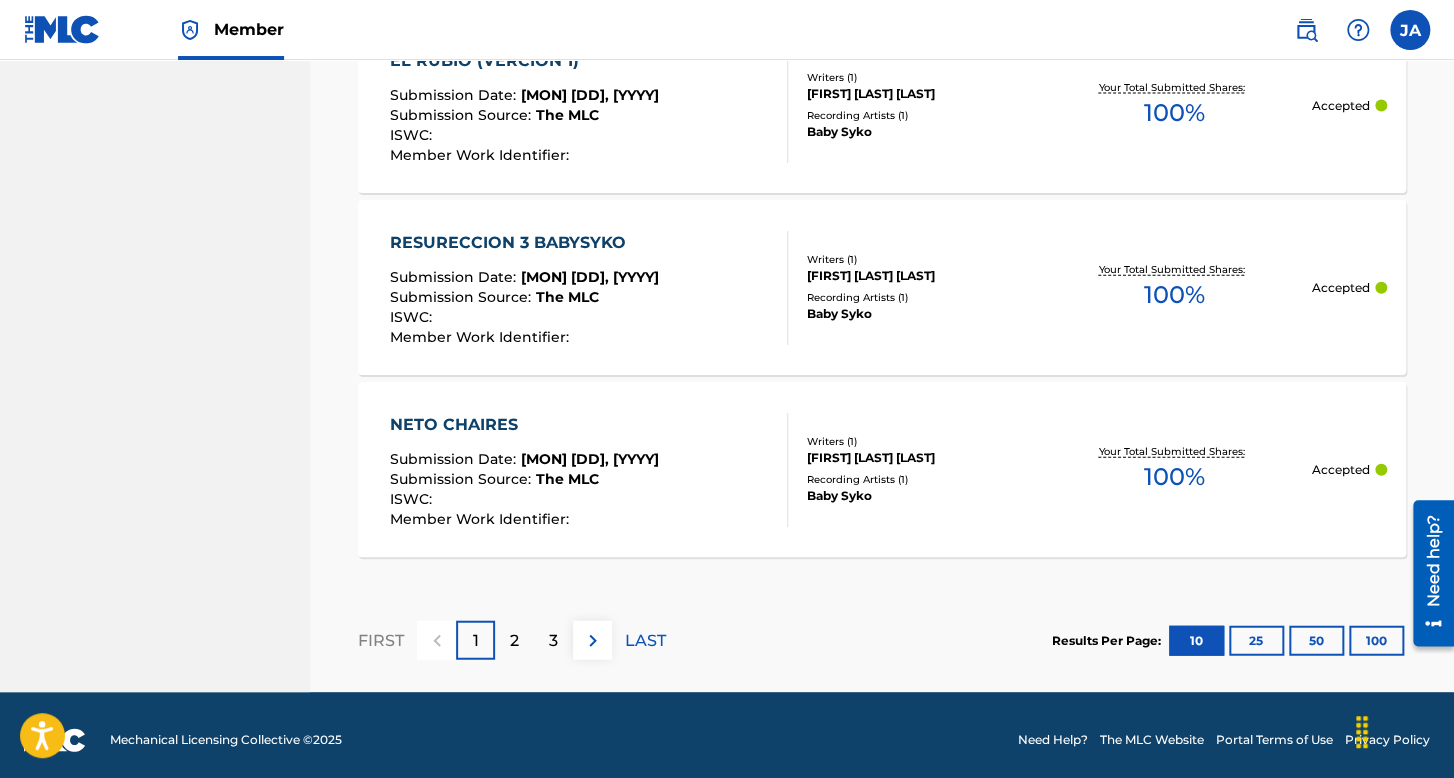 scroll, scrollTop: 2041, scrollLeft: 0, axis: vertical 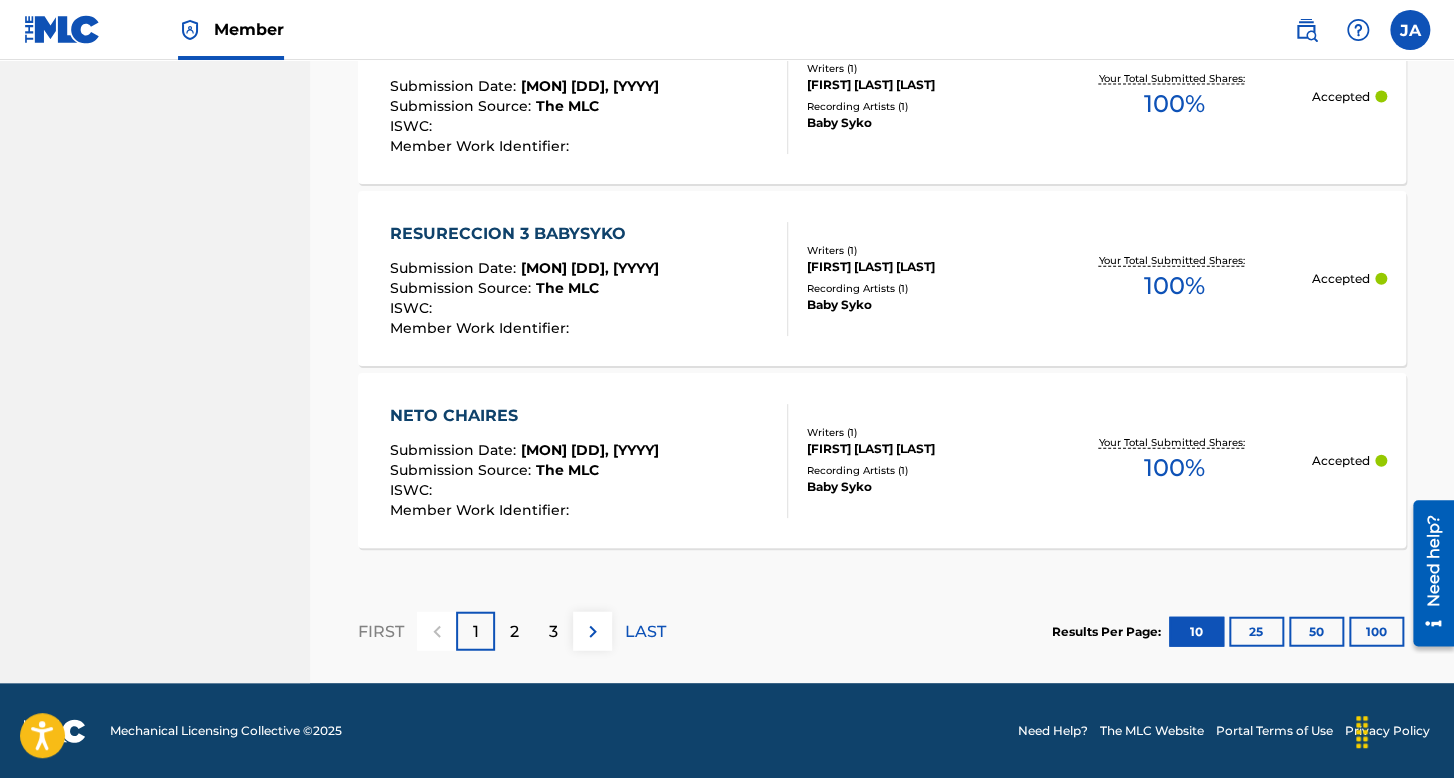 click on "100" at bounding box center [1376, 632] 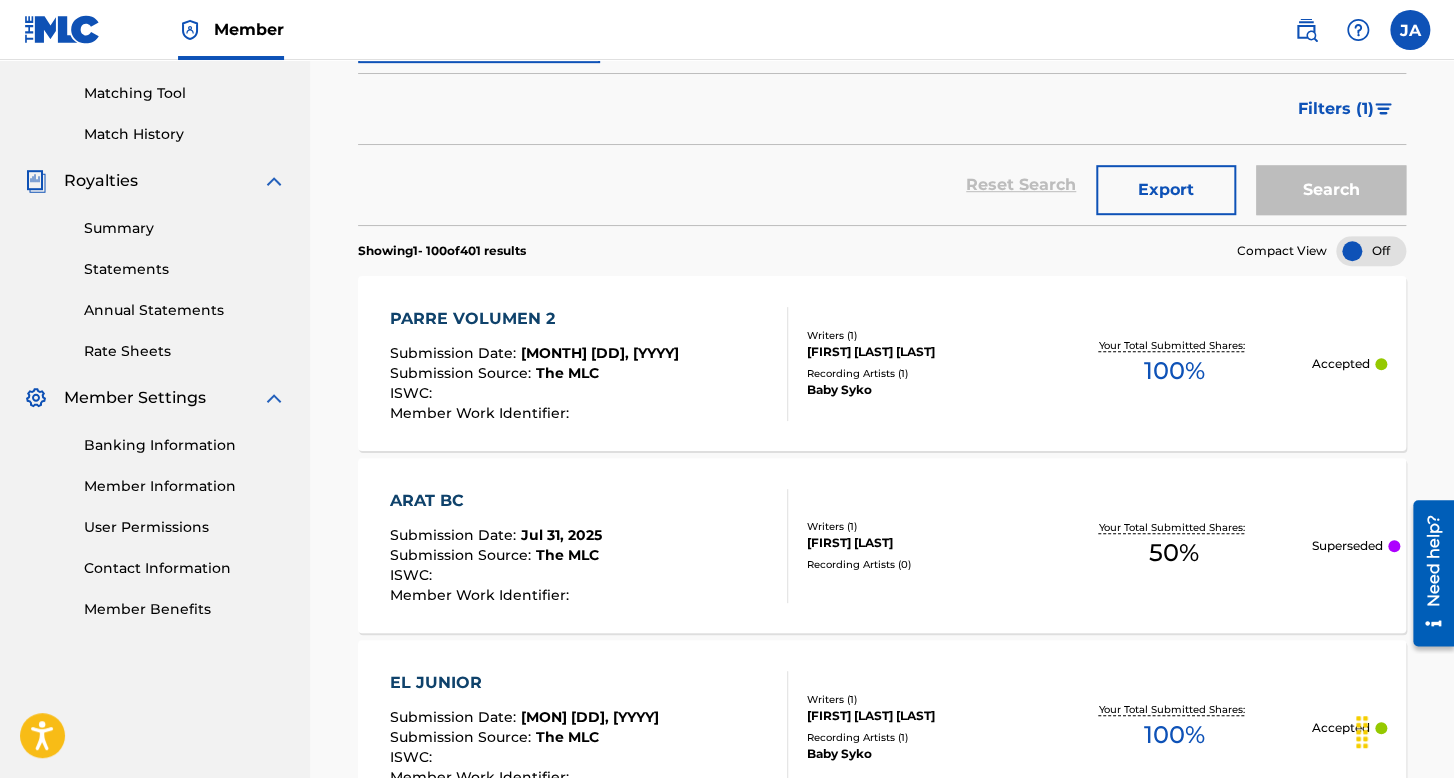 scroll, scrollTop: 562, scrollLeft: 0, axis: vertical 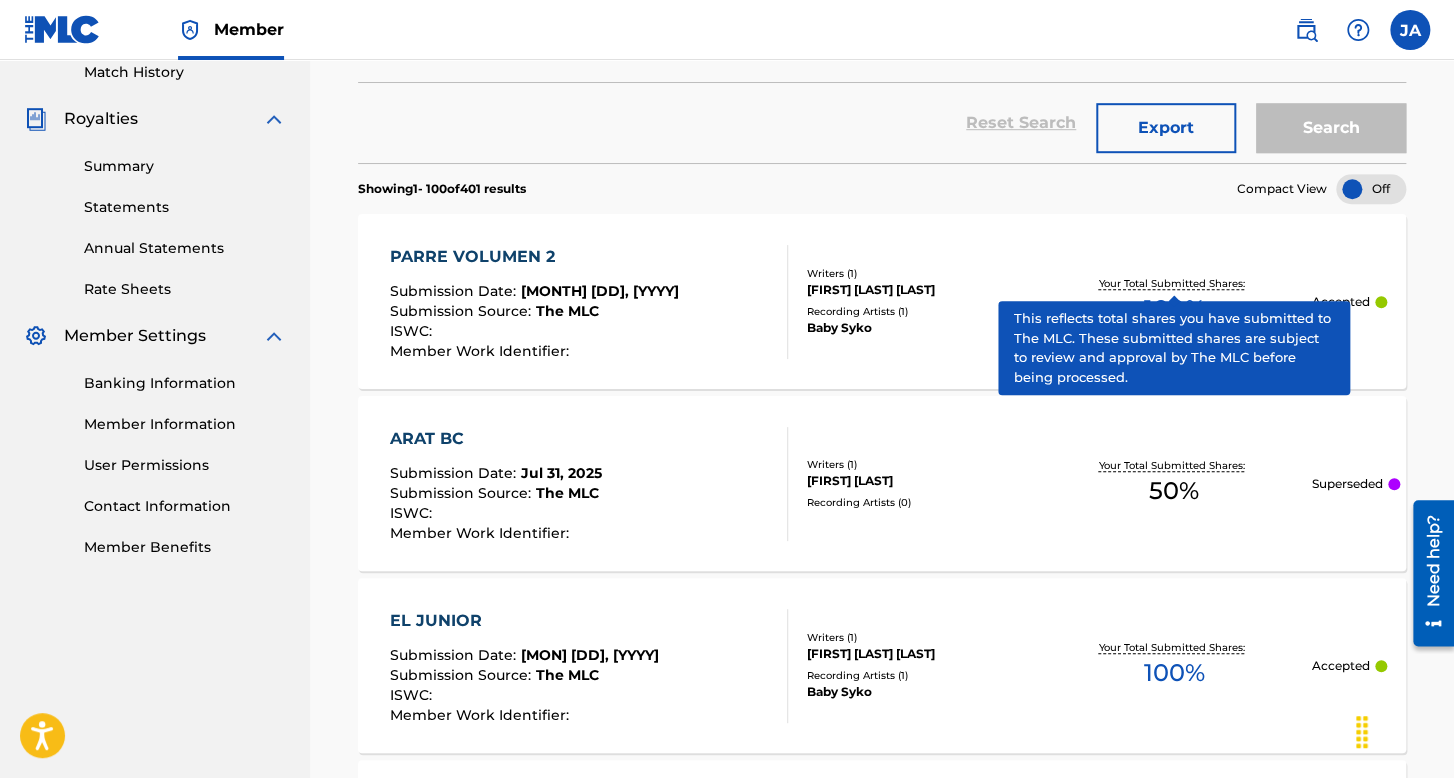 click on "Writers ( 1 )" at bounding box center [922, 273] 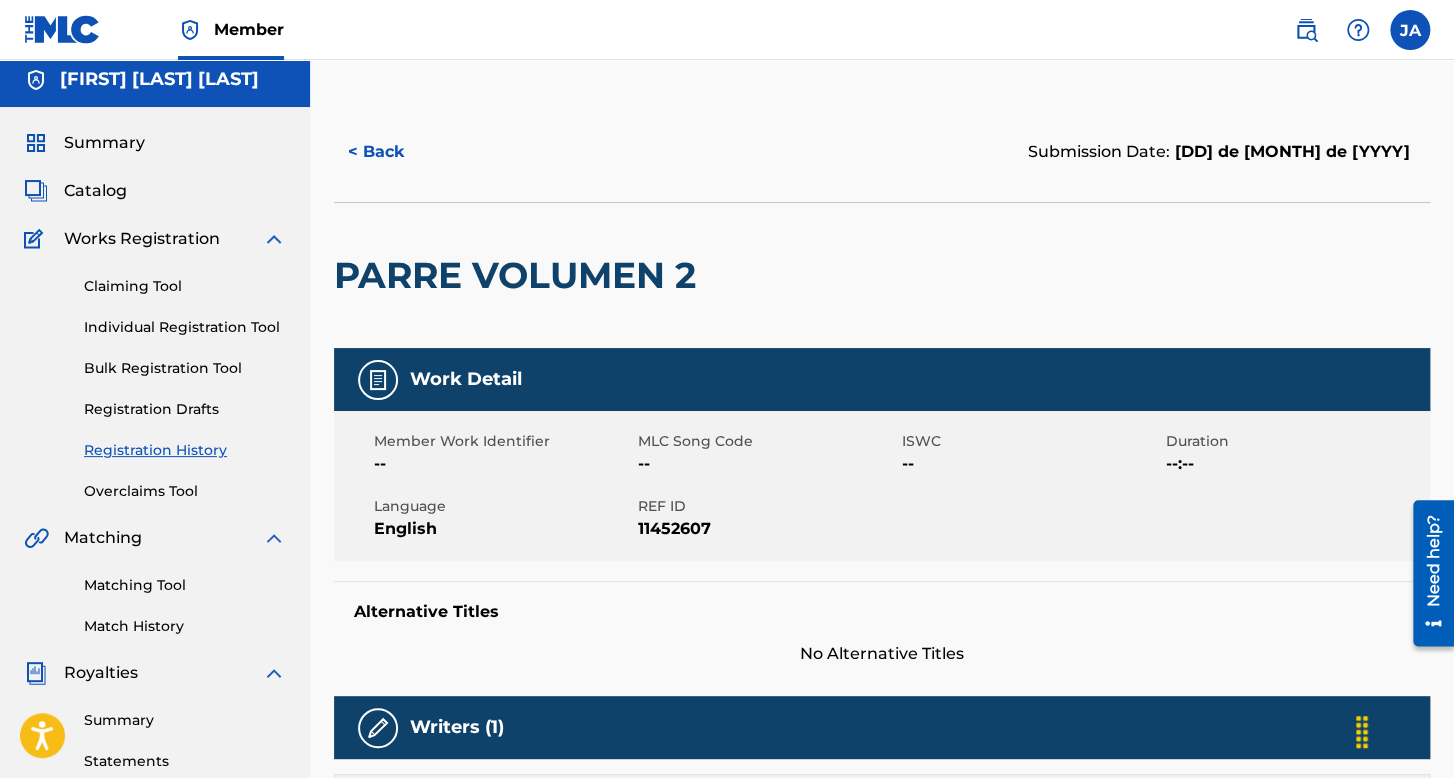 scroll, scrollTop: 0, scrollLeft: 0, axis: both 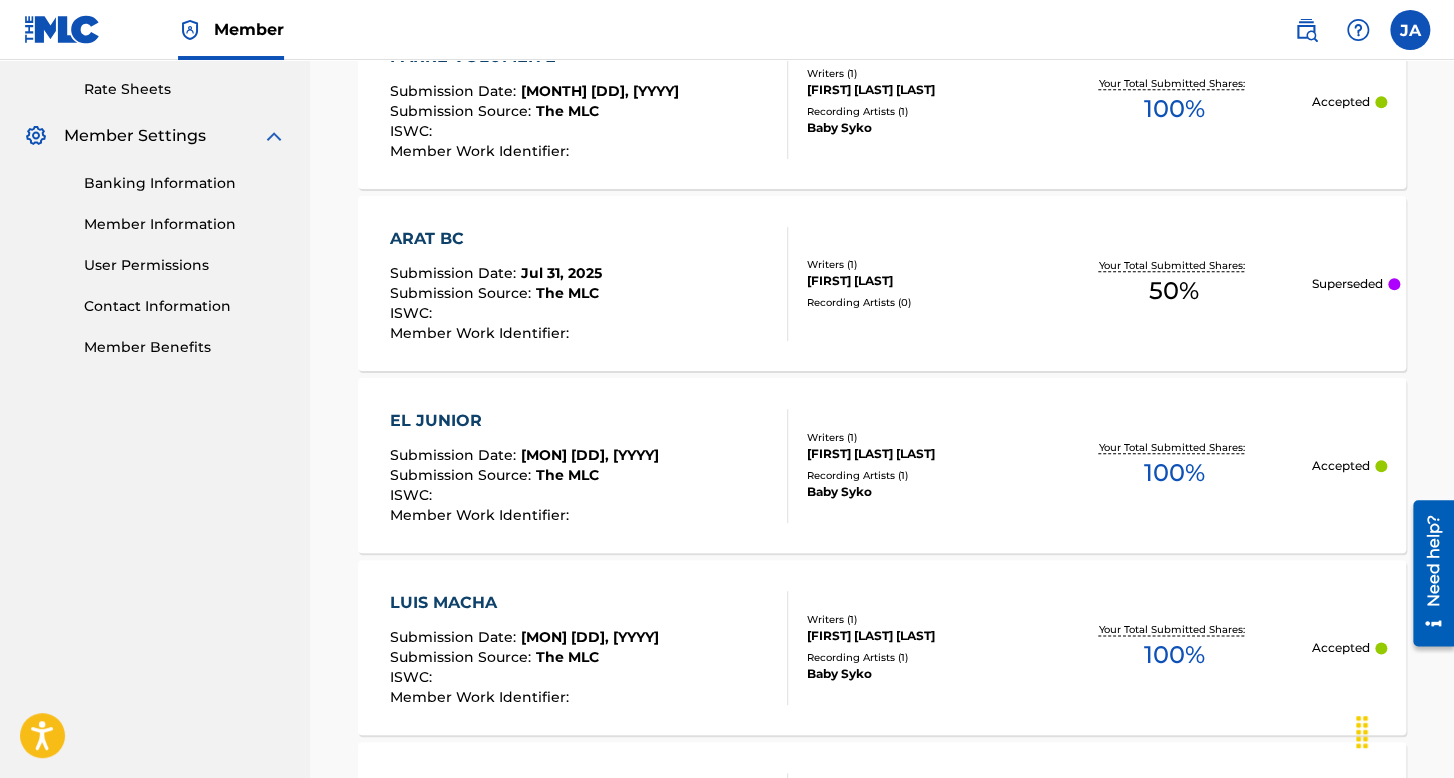 click on "ARAT BC Submission Date : [MON], [DD], [YYYY] Submission Source : The MLC ISWC : Member Work Identifier :" at bounding box center (588, 284) 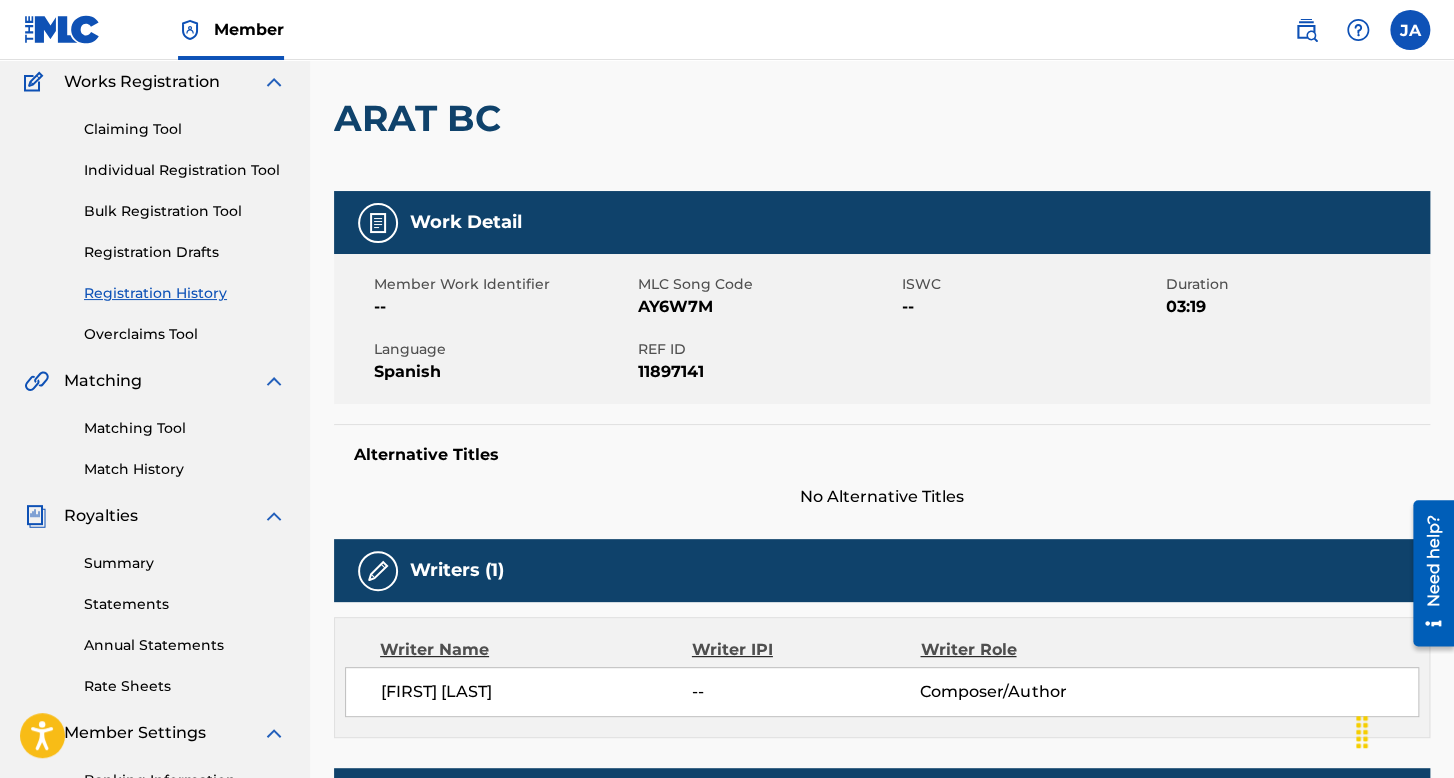 scroll, scrollTop: 0, scrollLeft: 0, axis: both 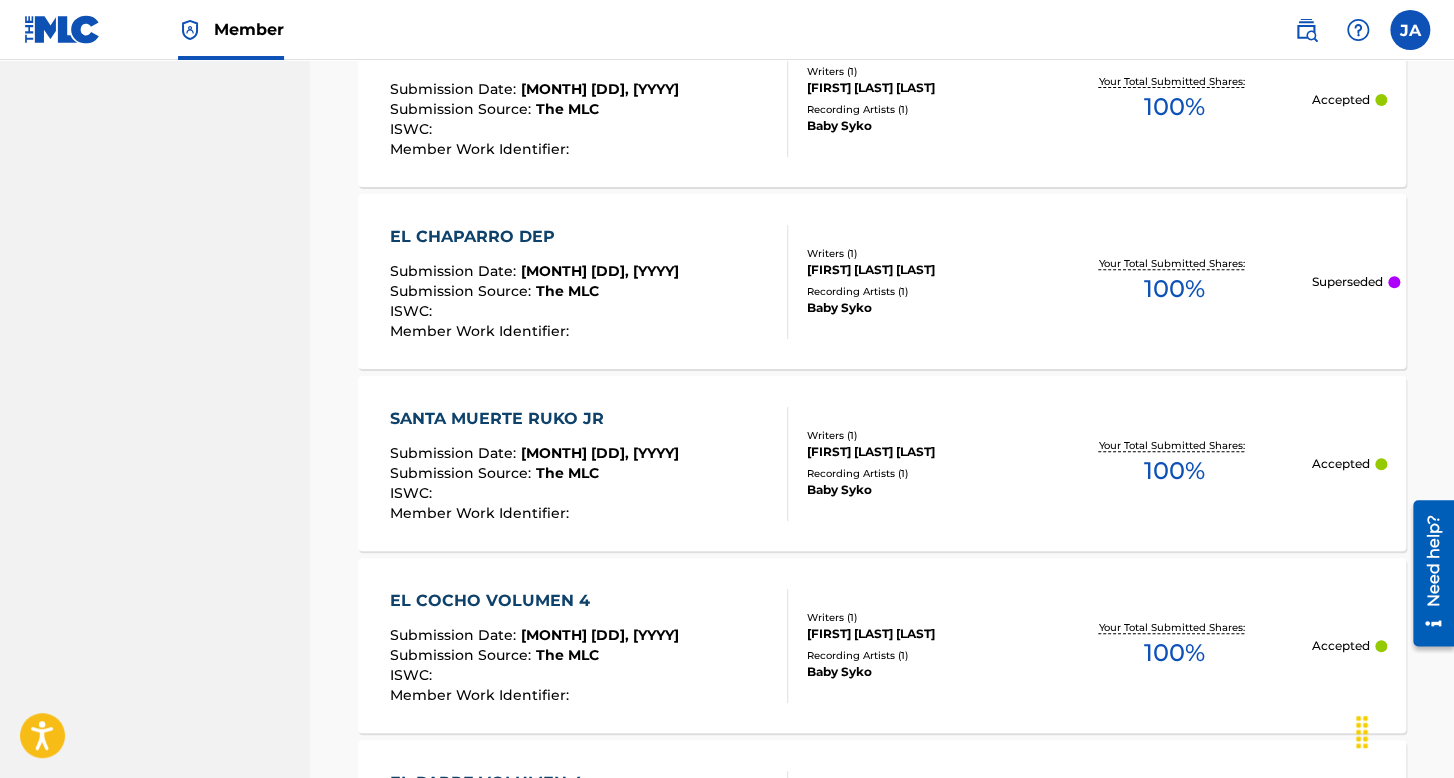 click on "[FIRST] [LAST] [LAST]" at bounding box center (922, 270) 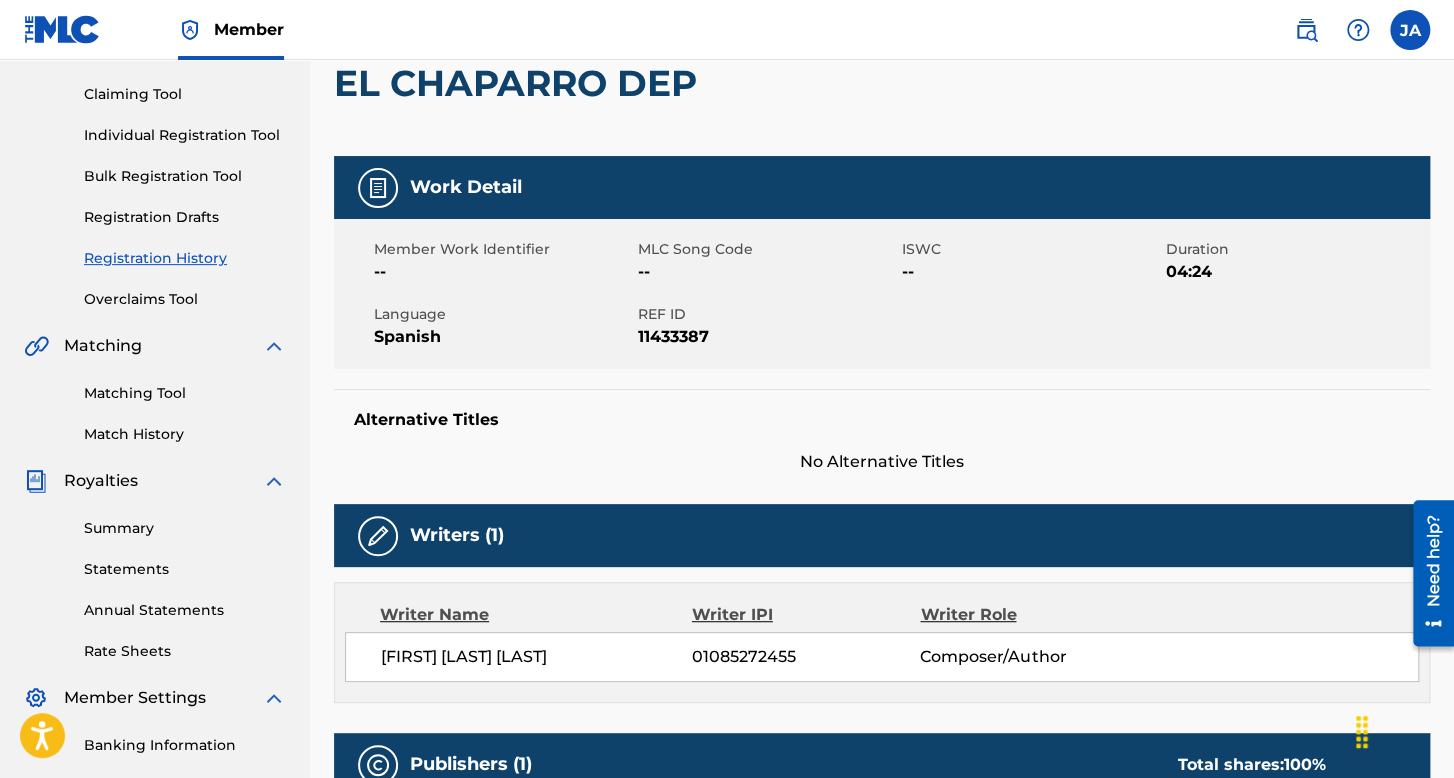scroll, scrollTop: 0, scrollLeft: 0, axis: both 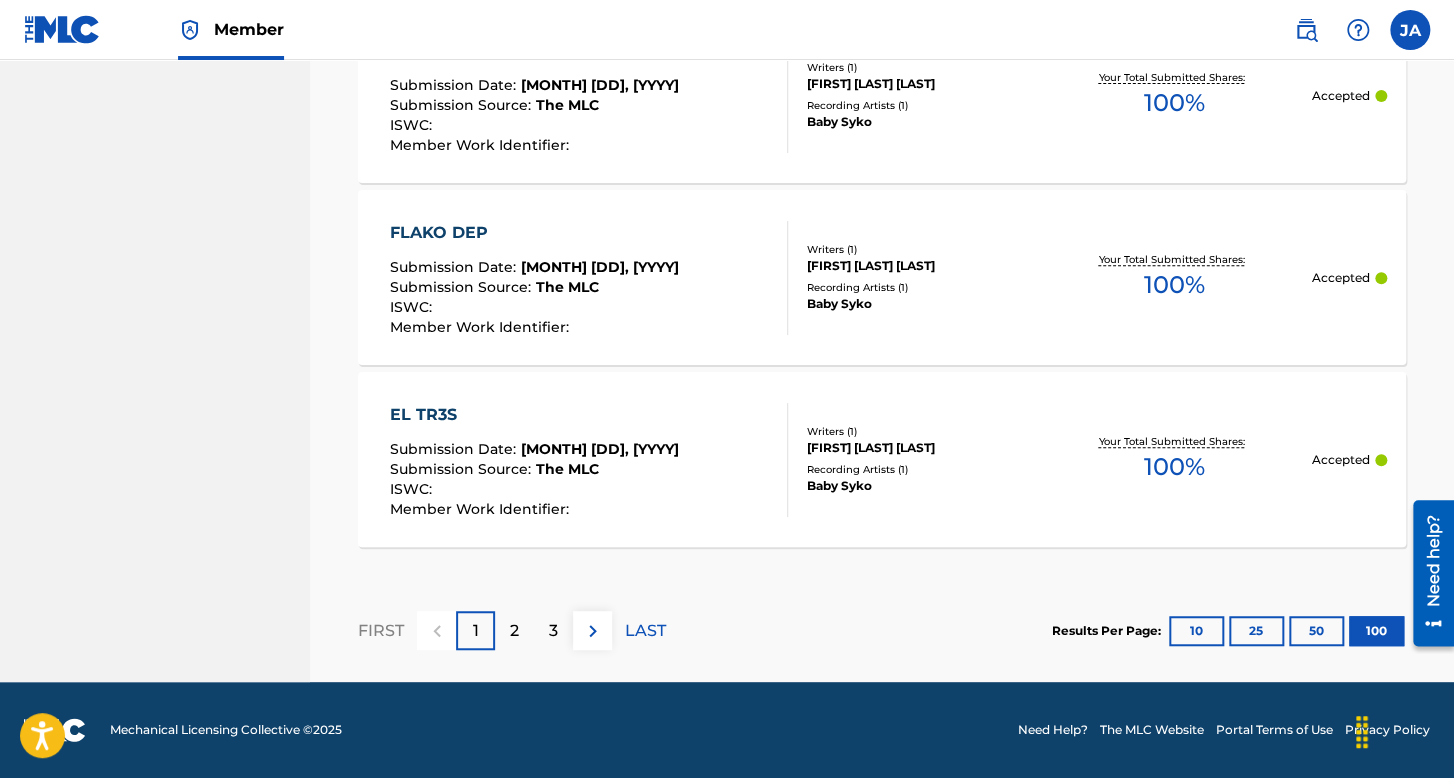 click on "3" at bounding box center [553, 630] 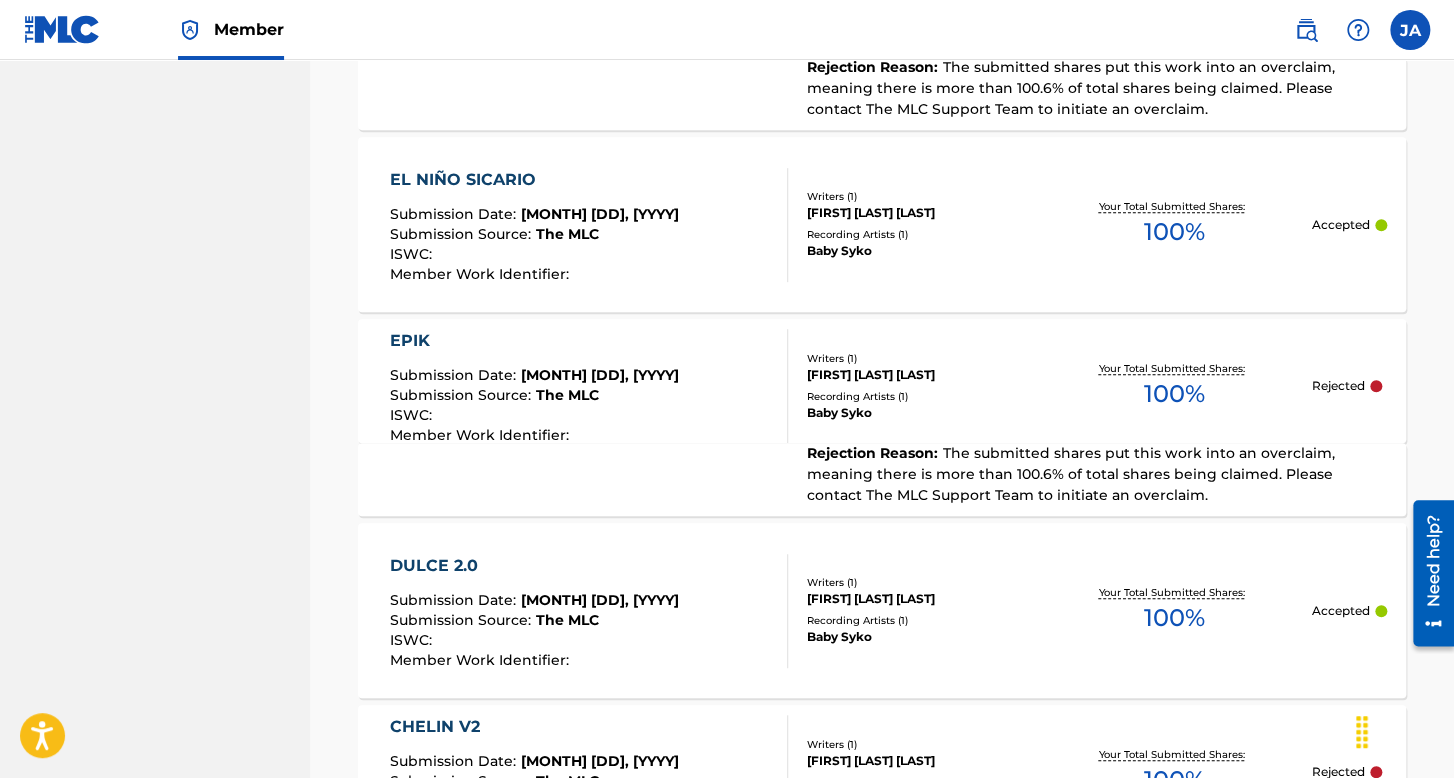 scroll, scrollTop: 18488, scrollLeft: 0, axis: vertical 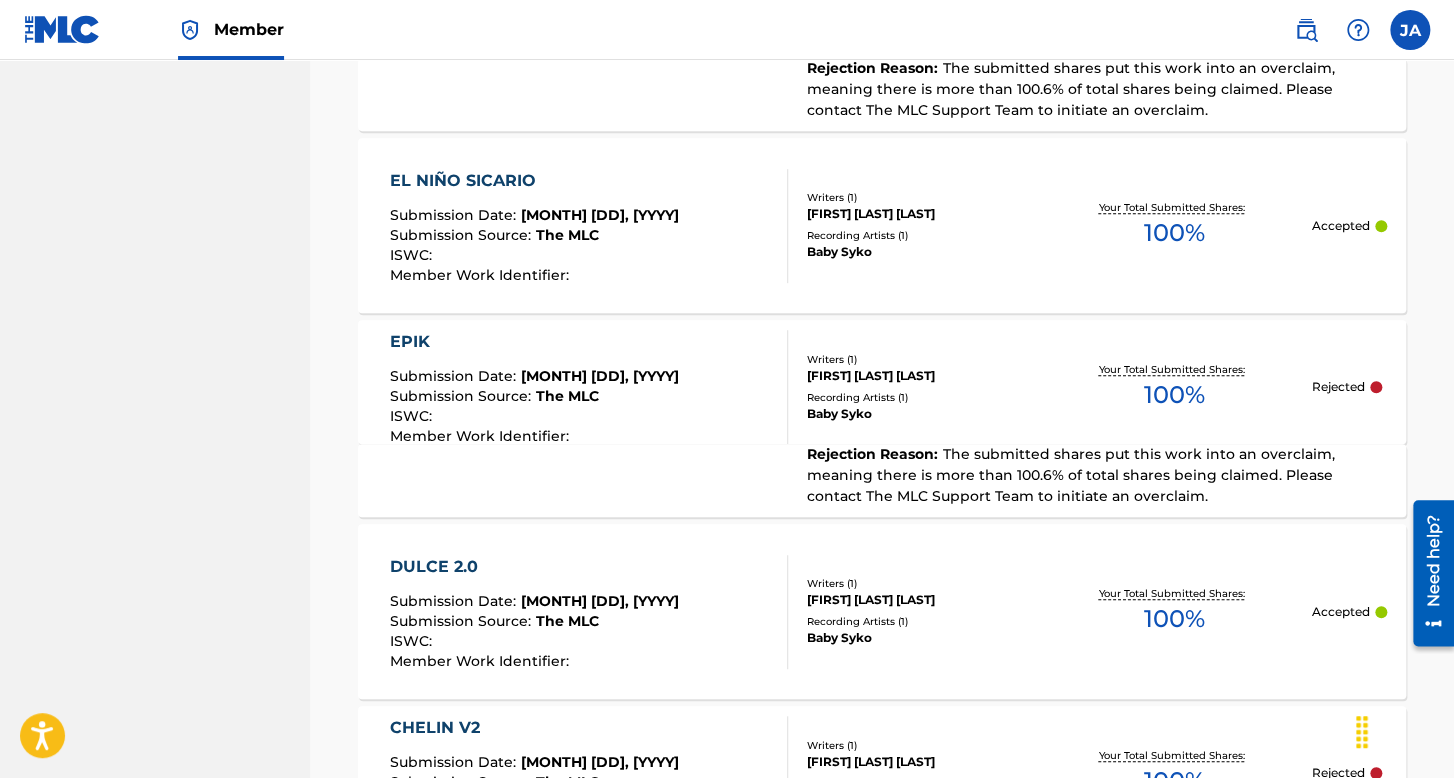 click on "EPIK Submission Date : [MONTH], [DD], [YYYY] Submission Source : The MLC ISWC : Member Work Identifier : Writers ( 1 ) [FIRST] [LAST] Recording Artists ( 1 ) Baby Syko Your Total Submitted Shares: 100 % Rejected" at bounding box center (882, 382) 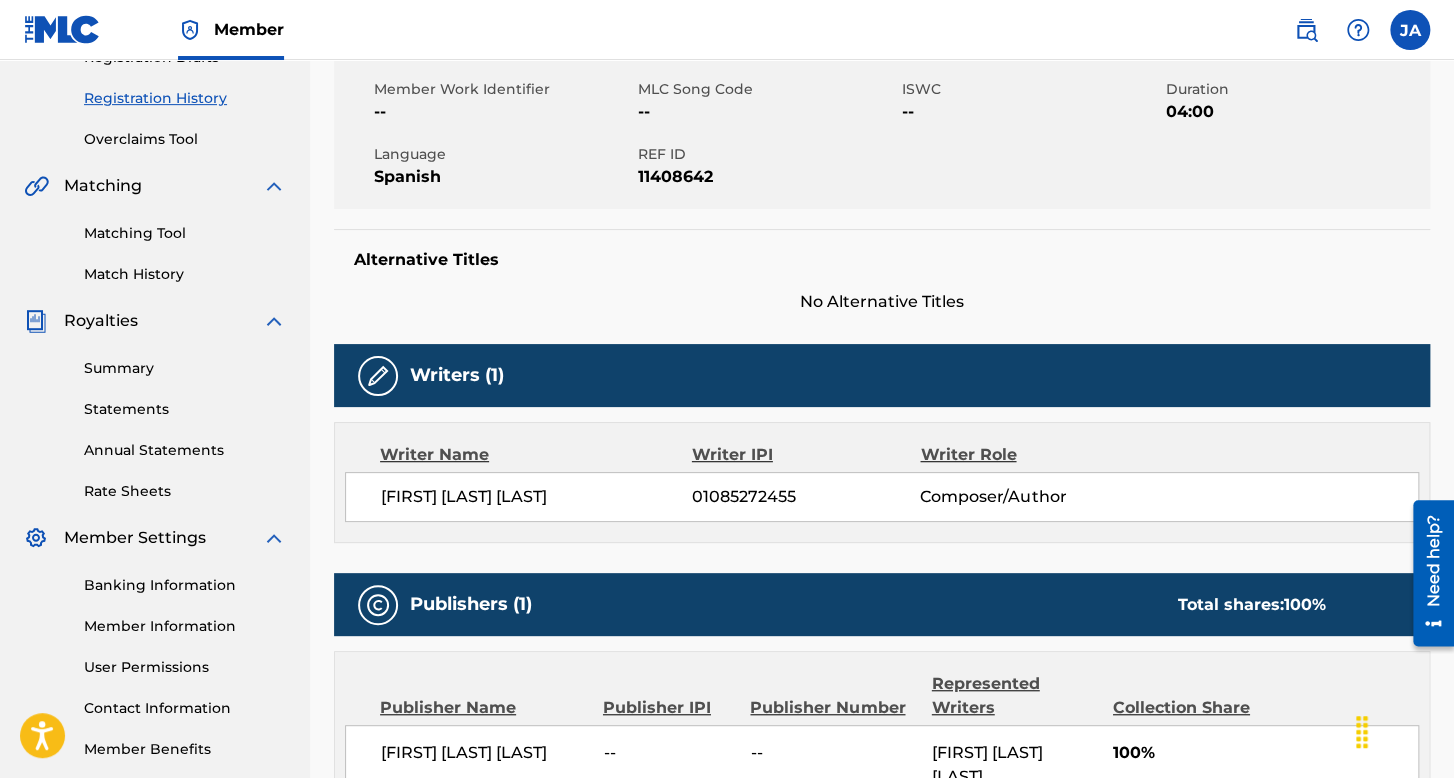 scroll, scrollTop: 304, scrollLeft: 0, axis: vertical 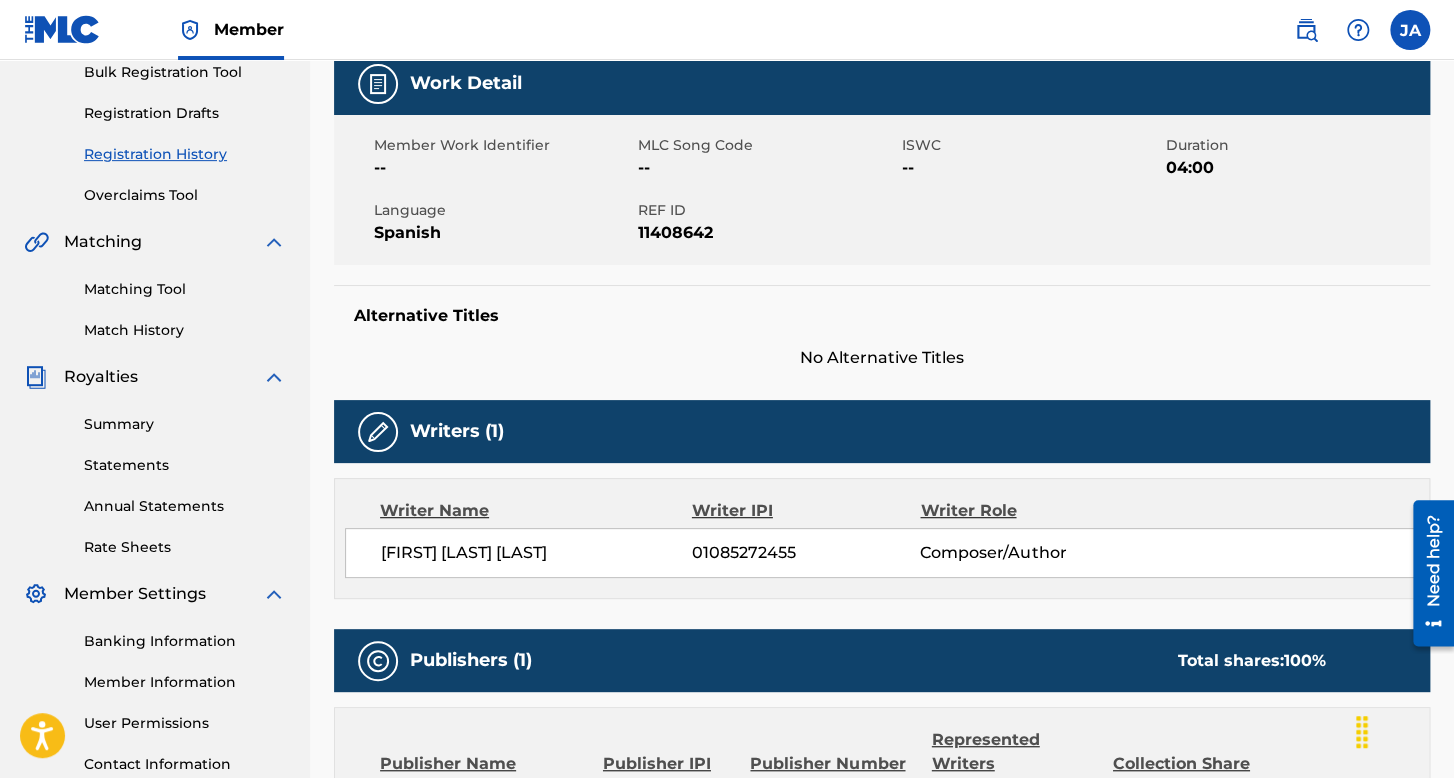 click on "Overclaims Tool" at bounding box center (185, 195) 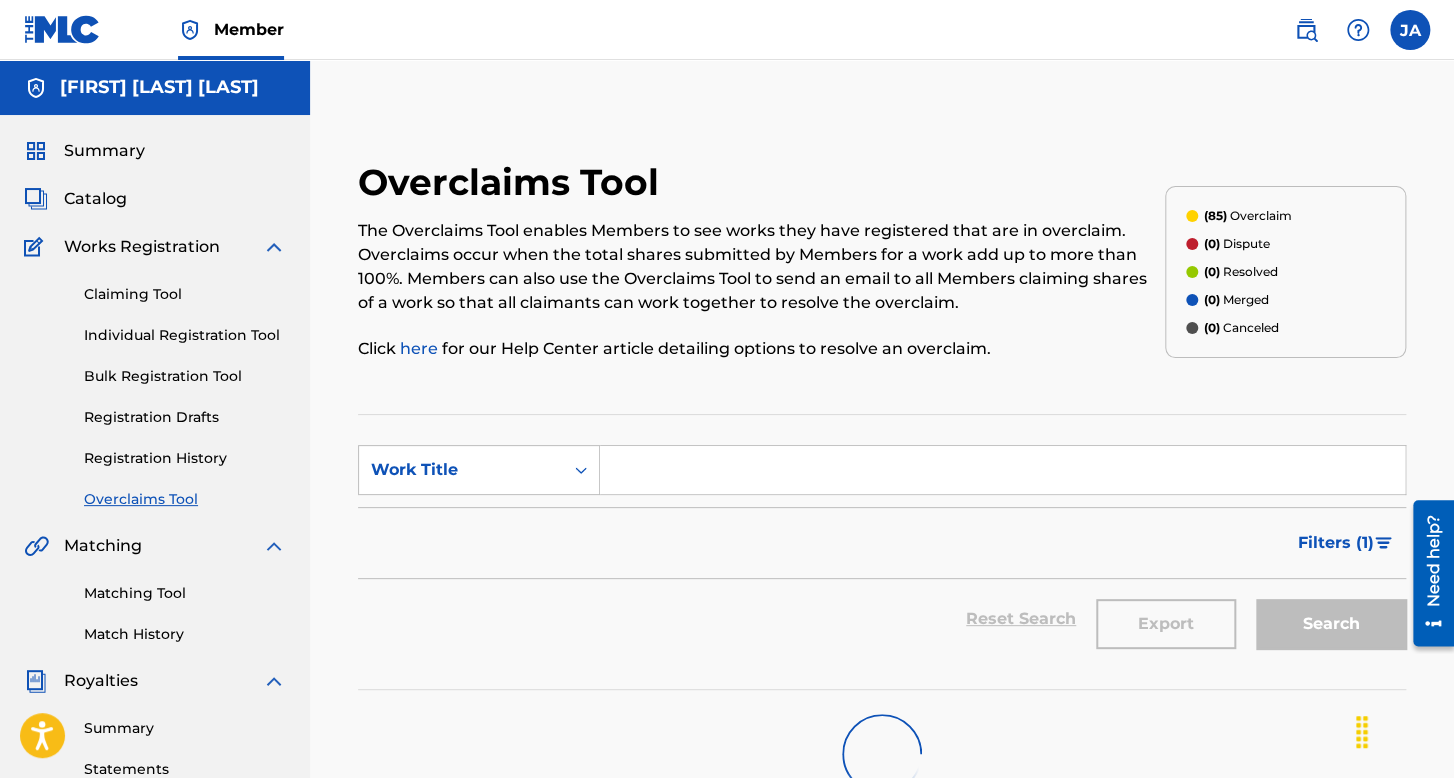 scroll, scrollTop: 100, scrollLeft: 0, axis: vertical 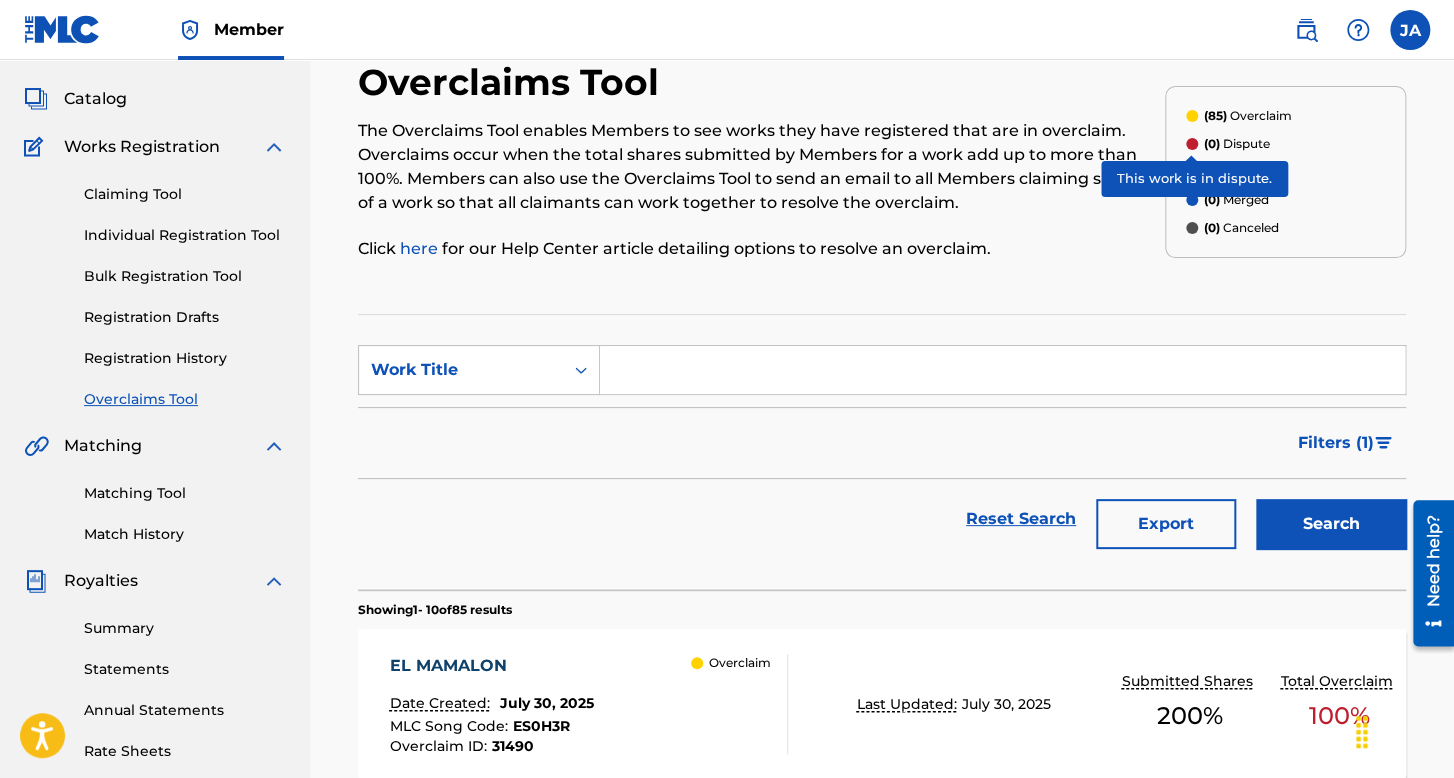 click at bounding box center [1192, 144] 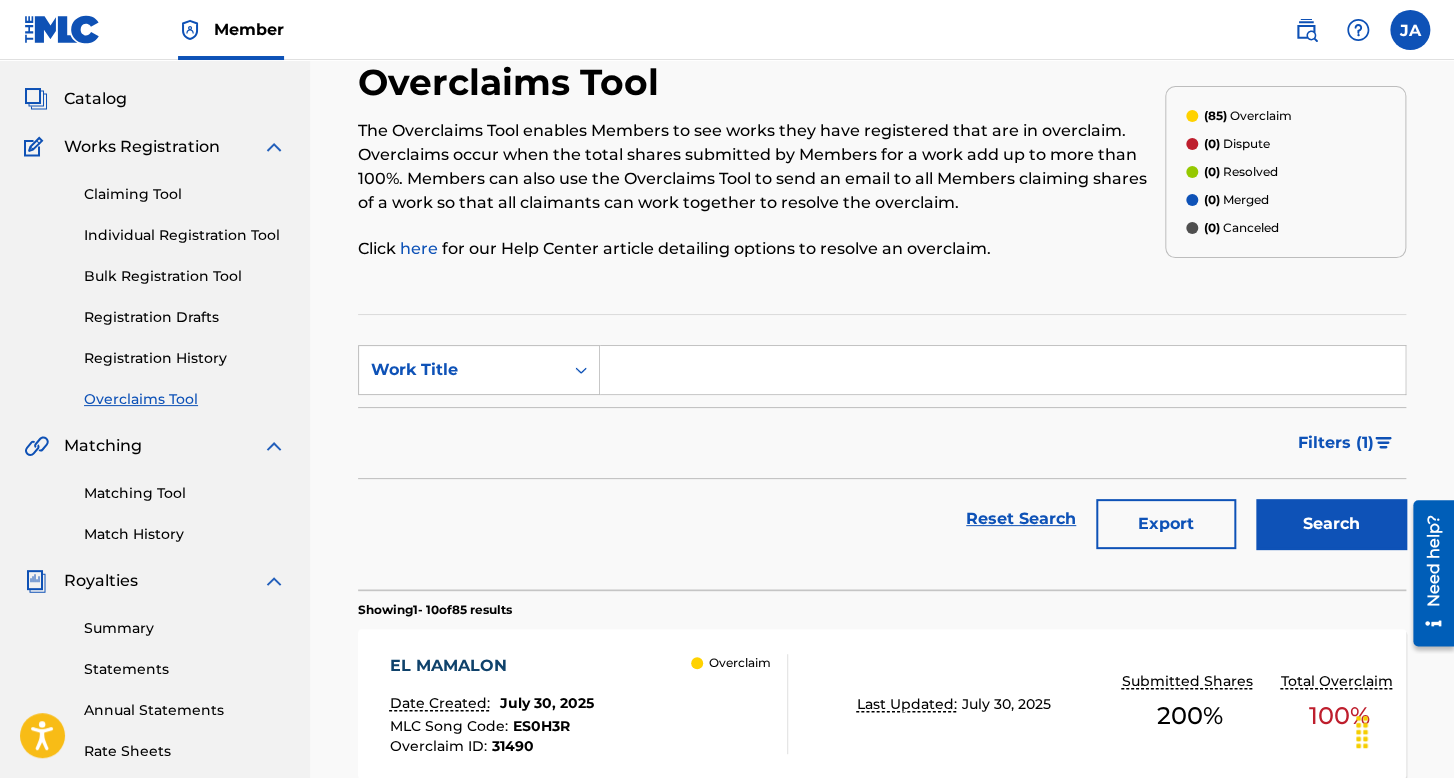click on "(0)   Dispute" at bounding box center (1237, 144) 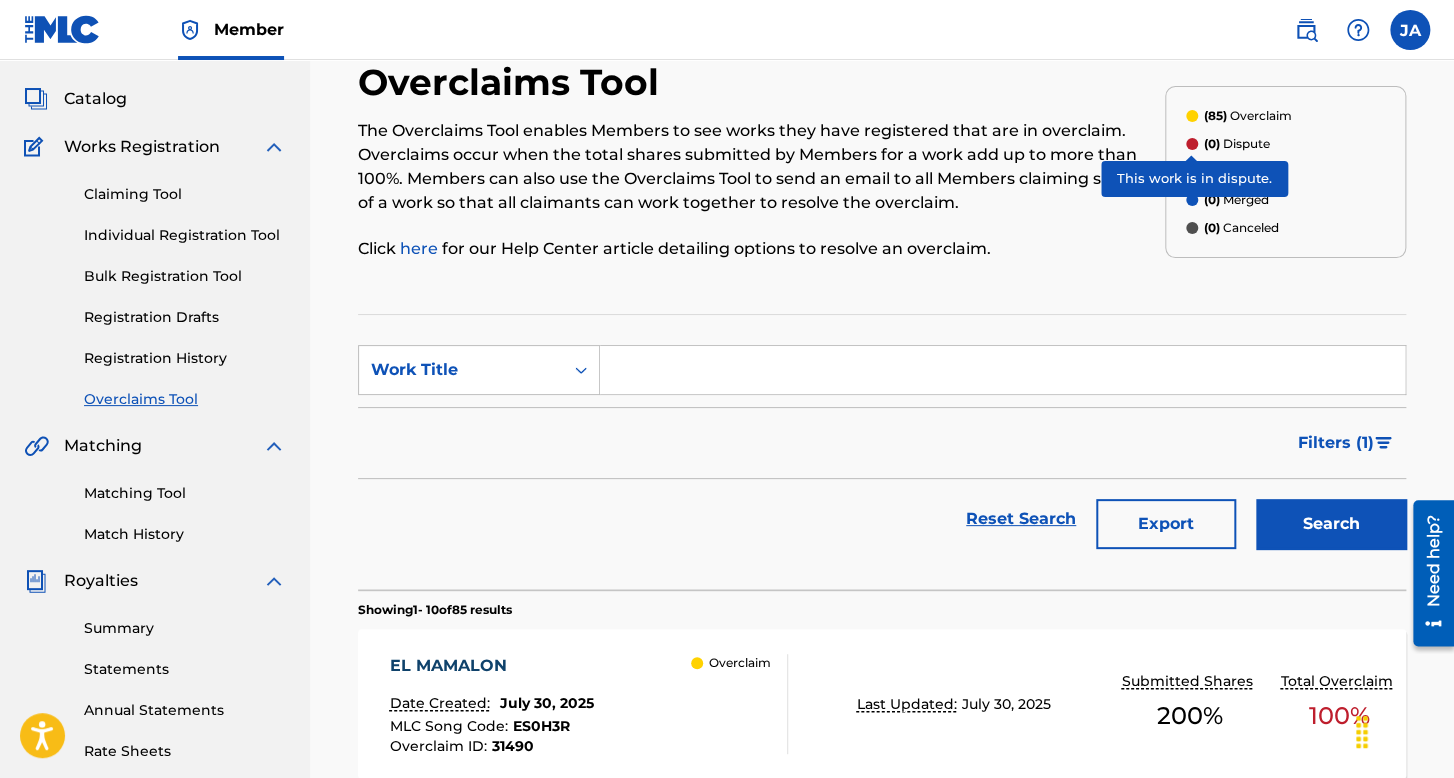 click at bounding box center (1192, 144) 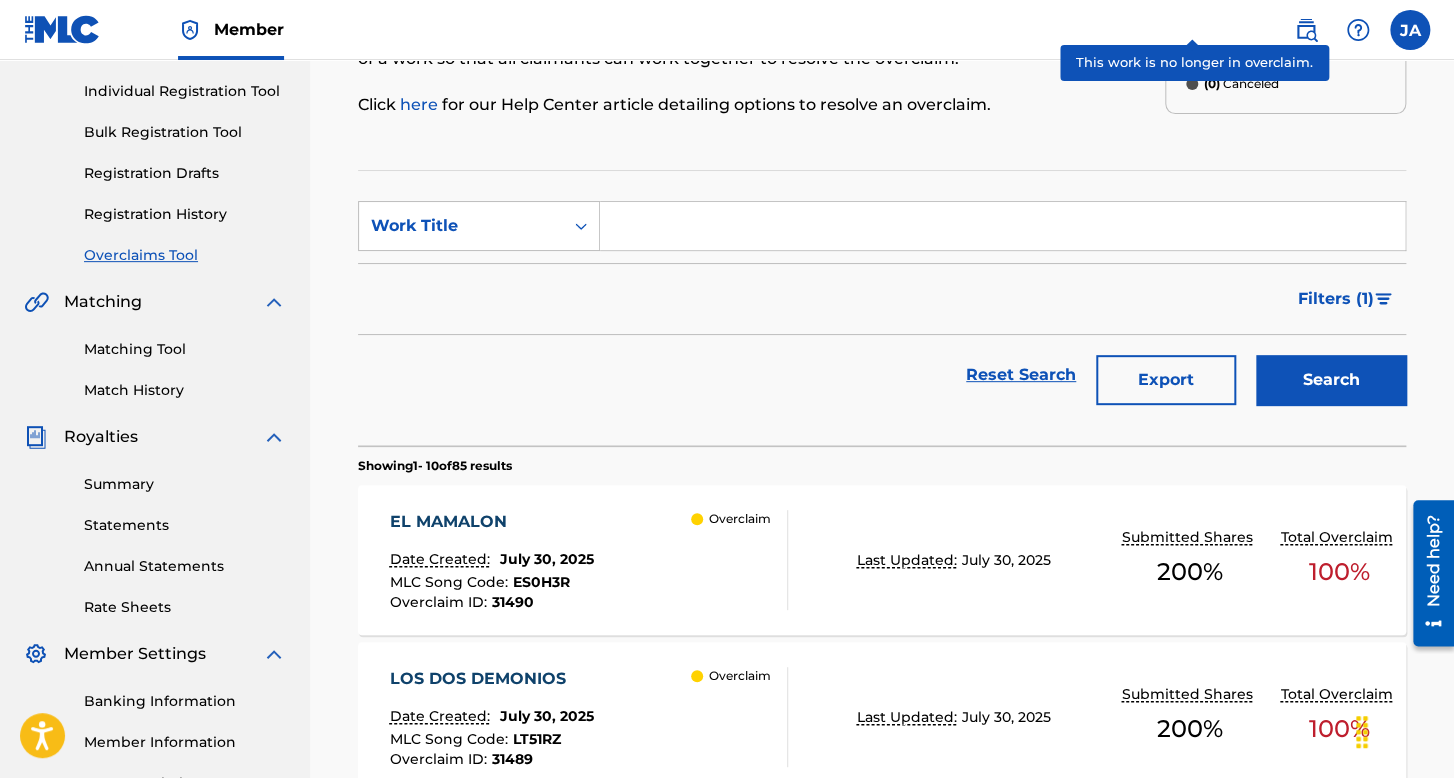 scroll, scrollTop: 100, scrollLeft: 0, axis: vertical 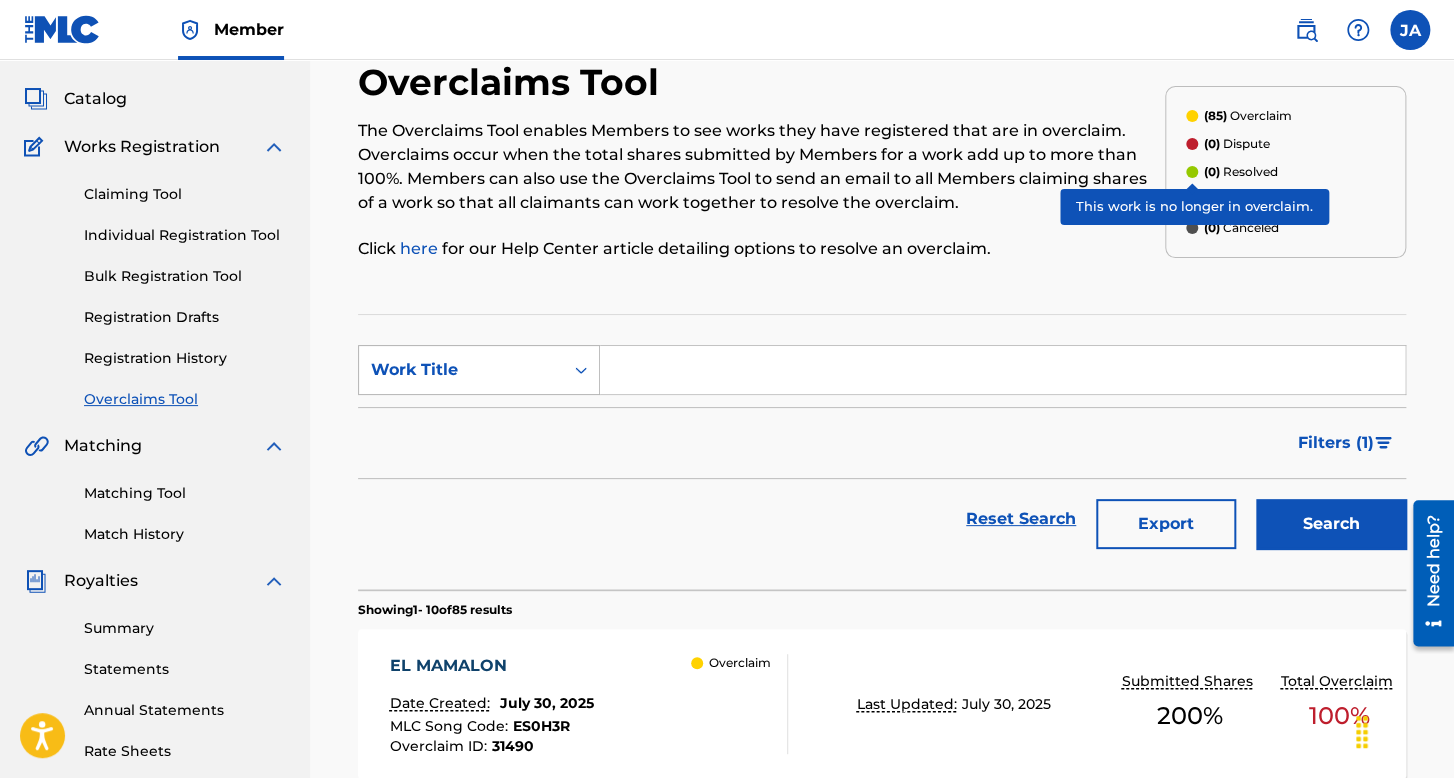 click at bounding box center (581, 370) 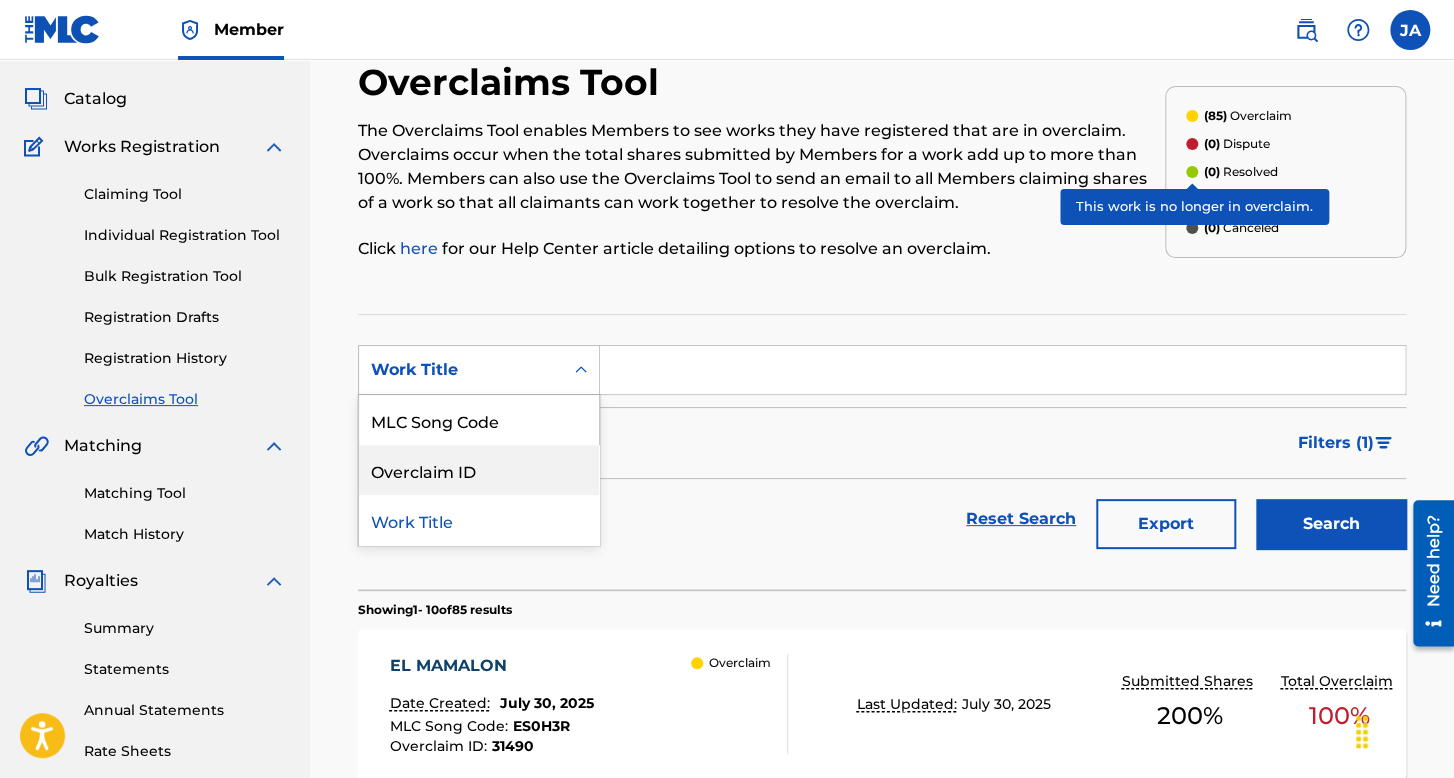 click on "Overclaim ID" at bounding box center [479, 470] 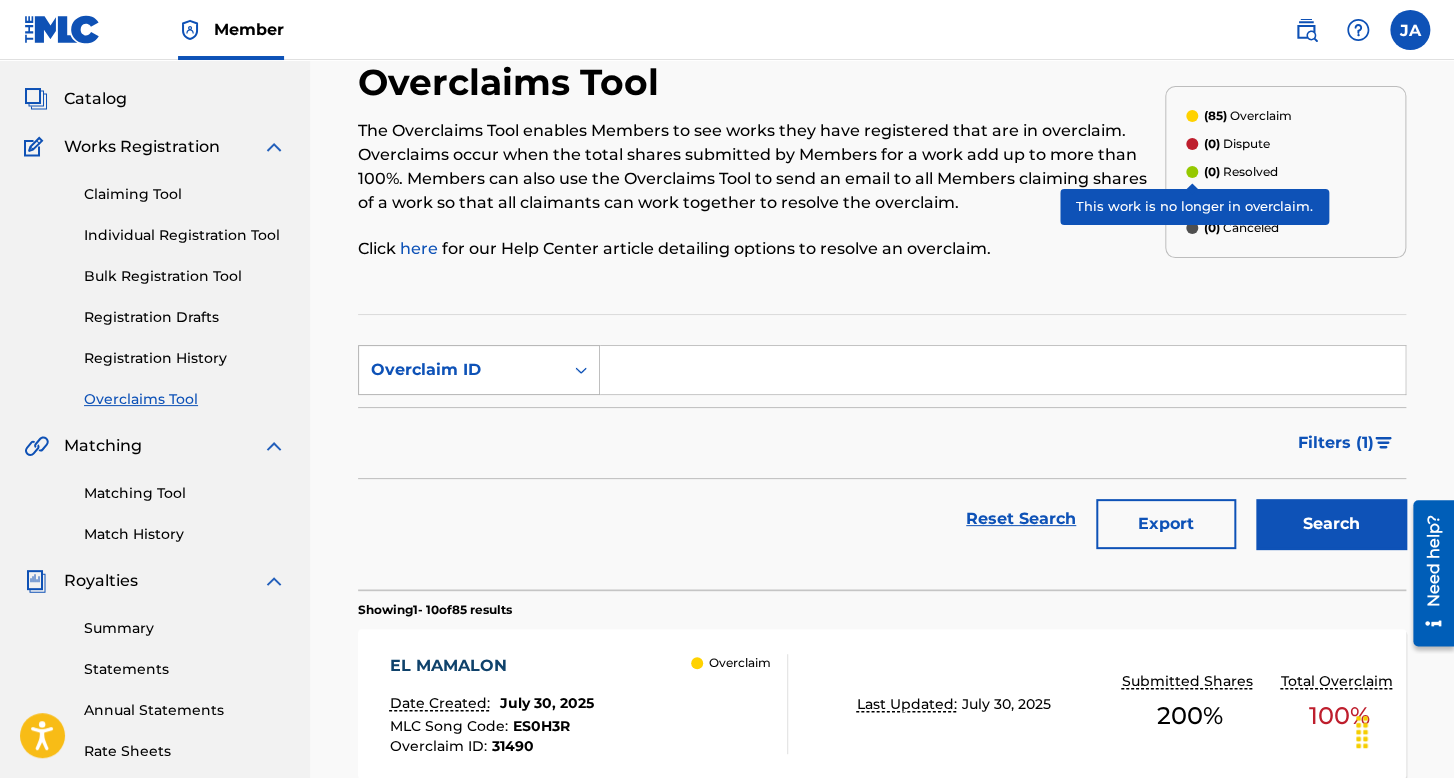 click on "Overclaim ID" at bounding box center [461, 370] 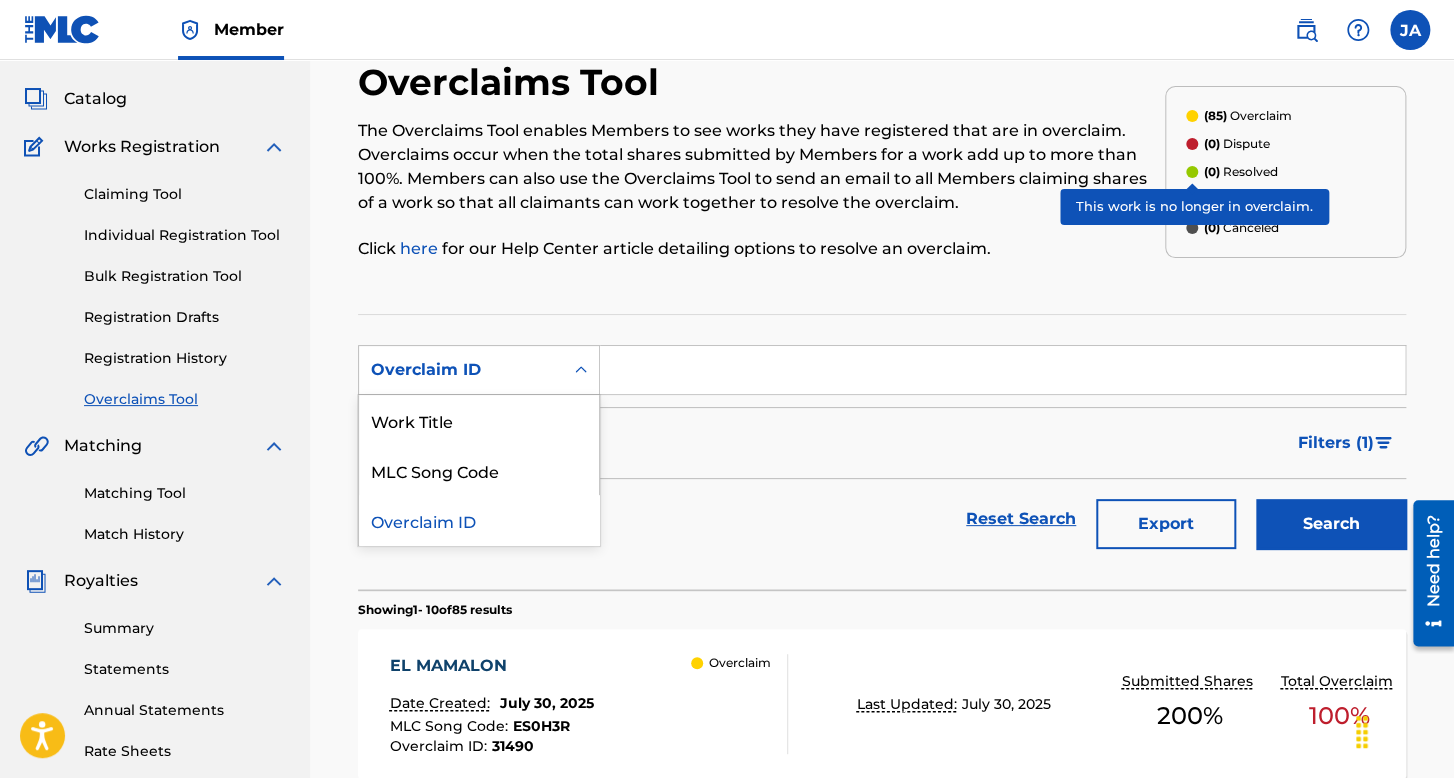 click on "Overclaim ID" at bounding box center (479, 520) 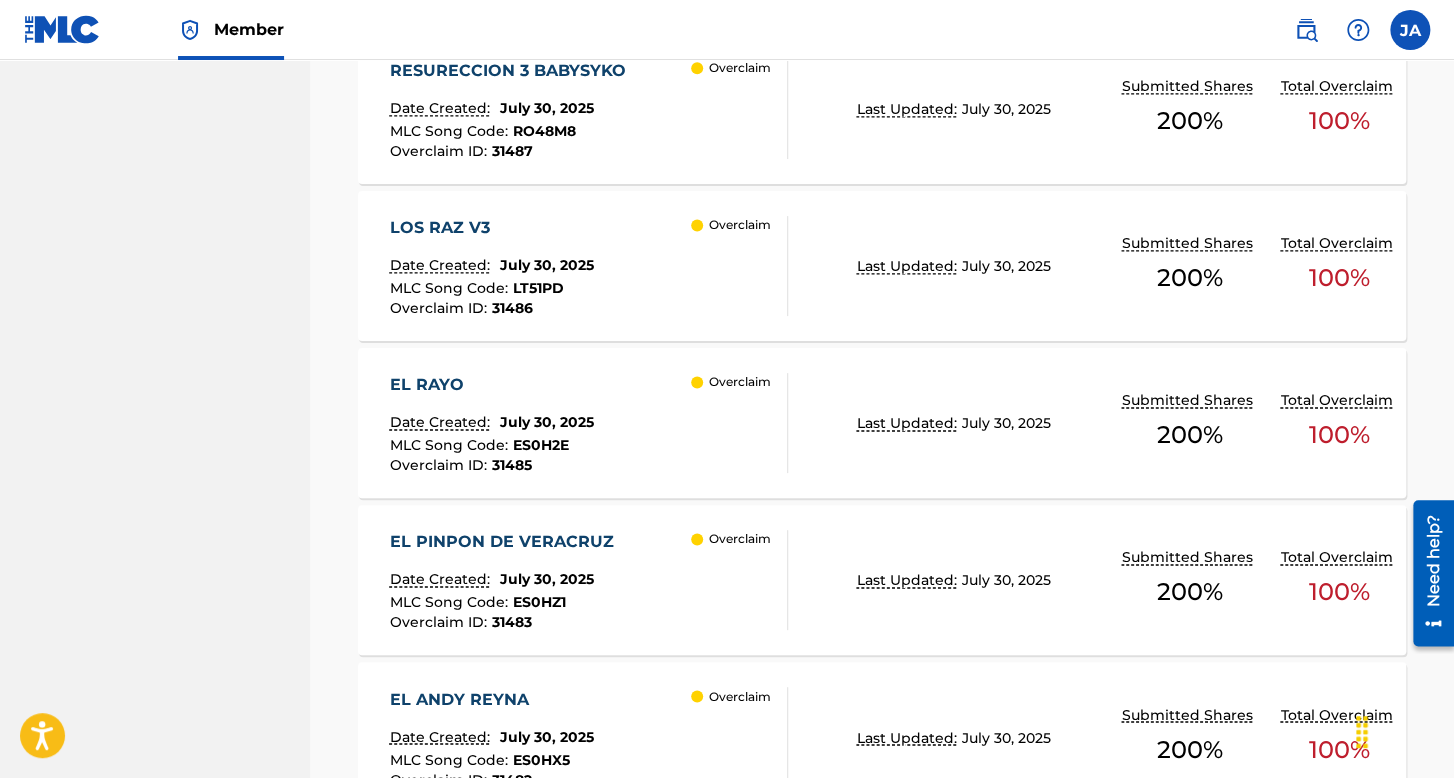scroll, scrollTop: 1200, scrollLeft: 0, axis: vertical 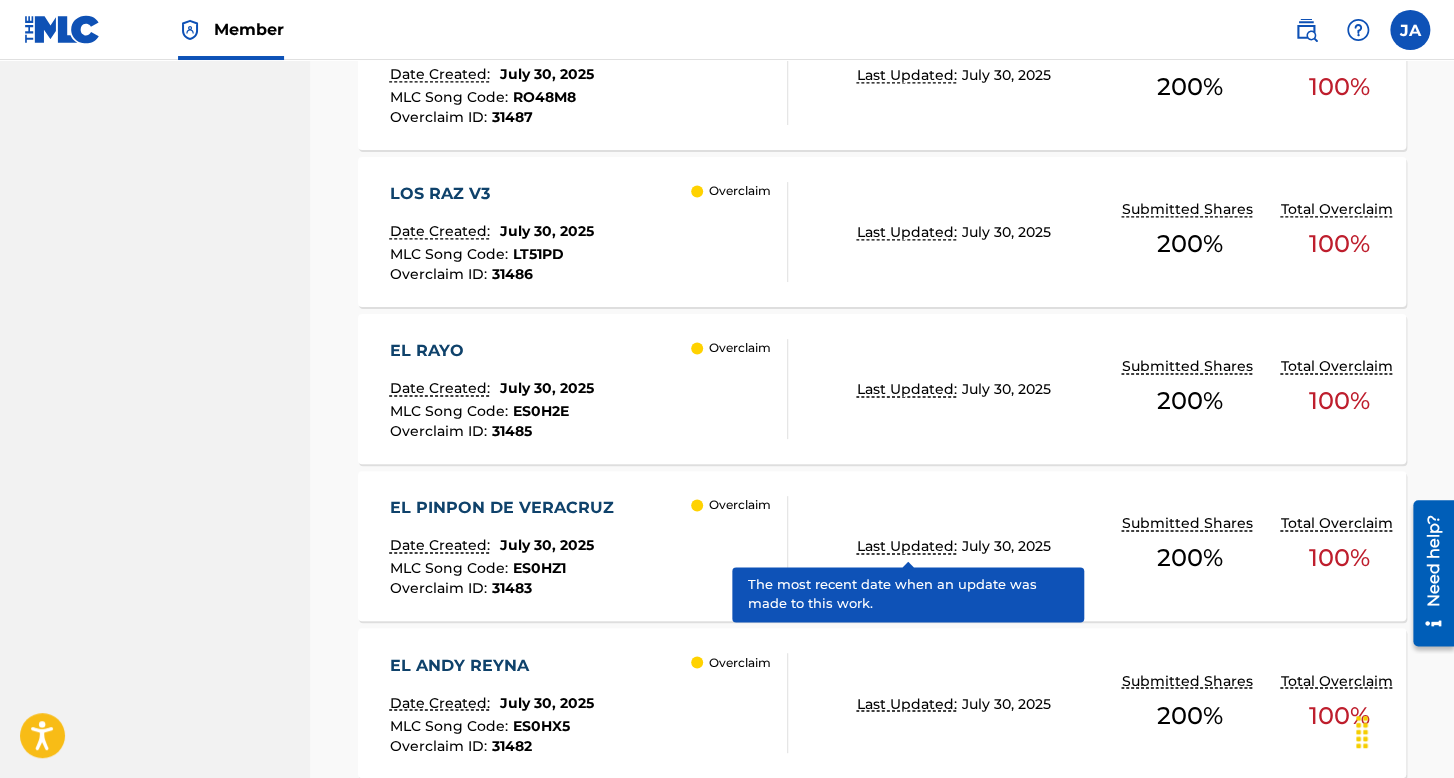 click on "EL RAYO Date Created: [MONTH], [DD], [YYYY] MLC Song Code : ES0H2E Overclaim ID : [NUMBER] Overclaim" at bounding box center [588, 389] 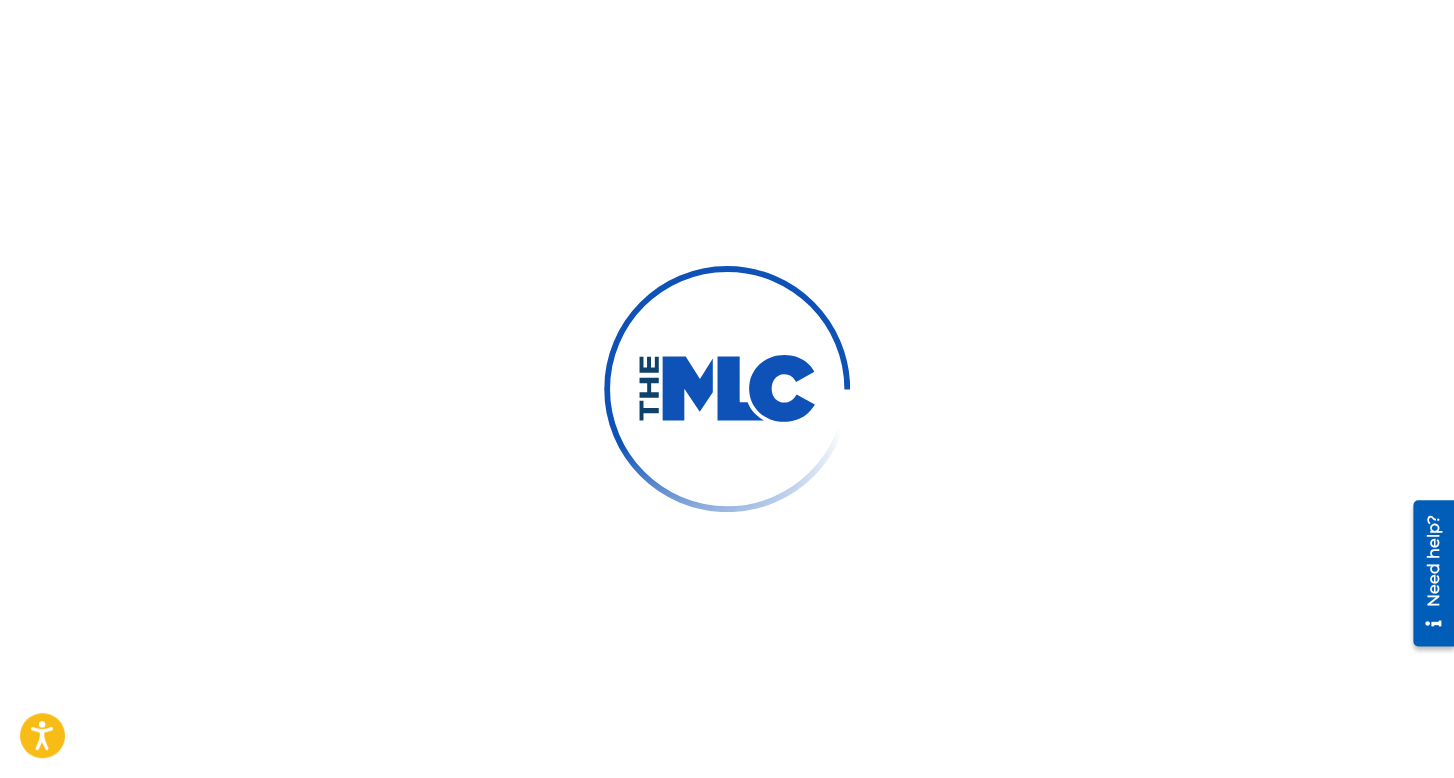 scroll, scrollTop: 0, scrollLeft: 0, axis: both 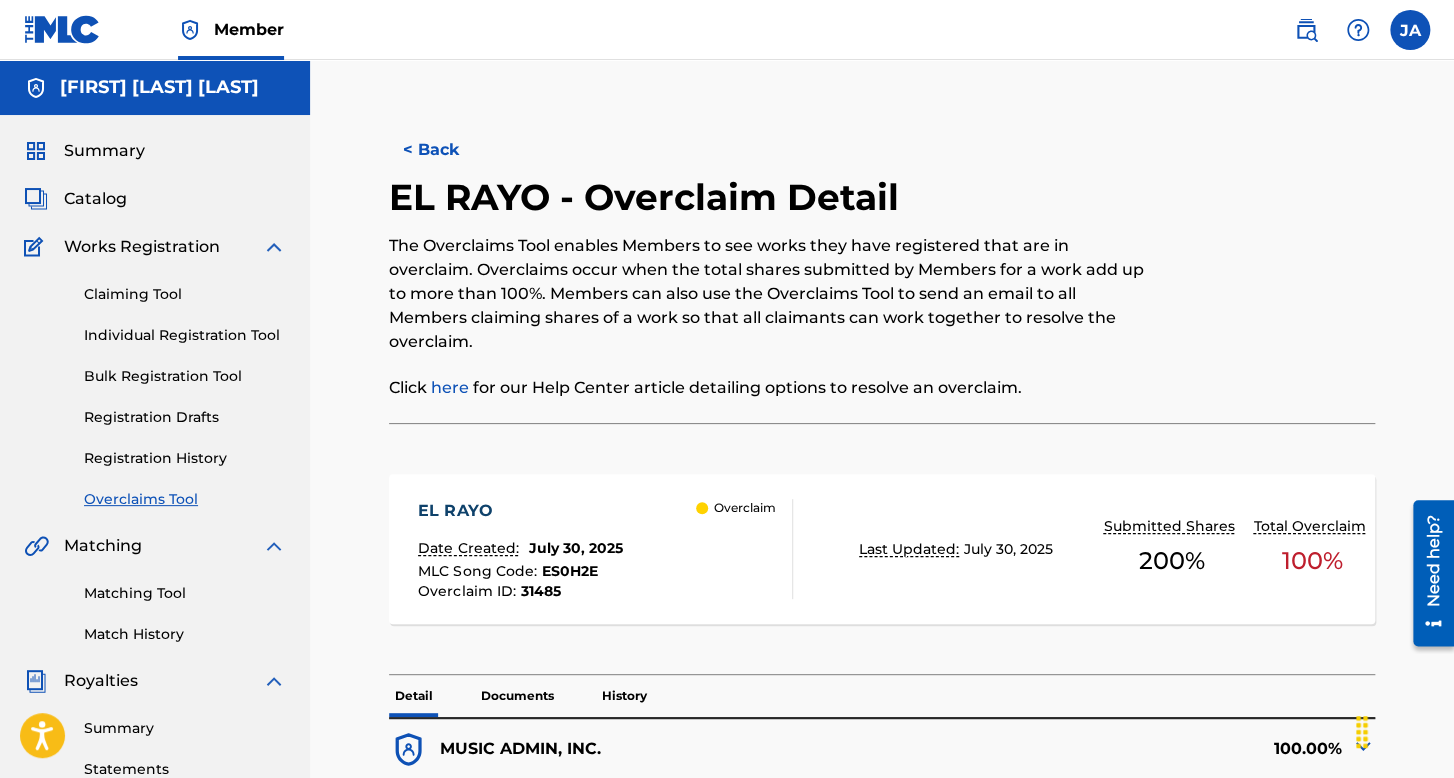 click on "[FIRST] [LAST] [LAST]" at bounding box center [155, 87] 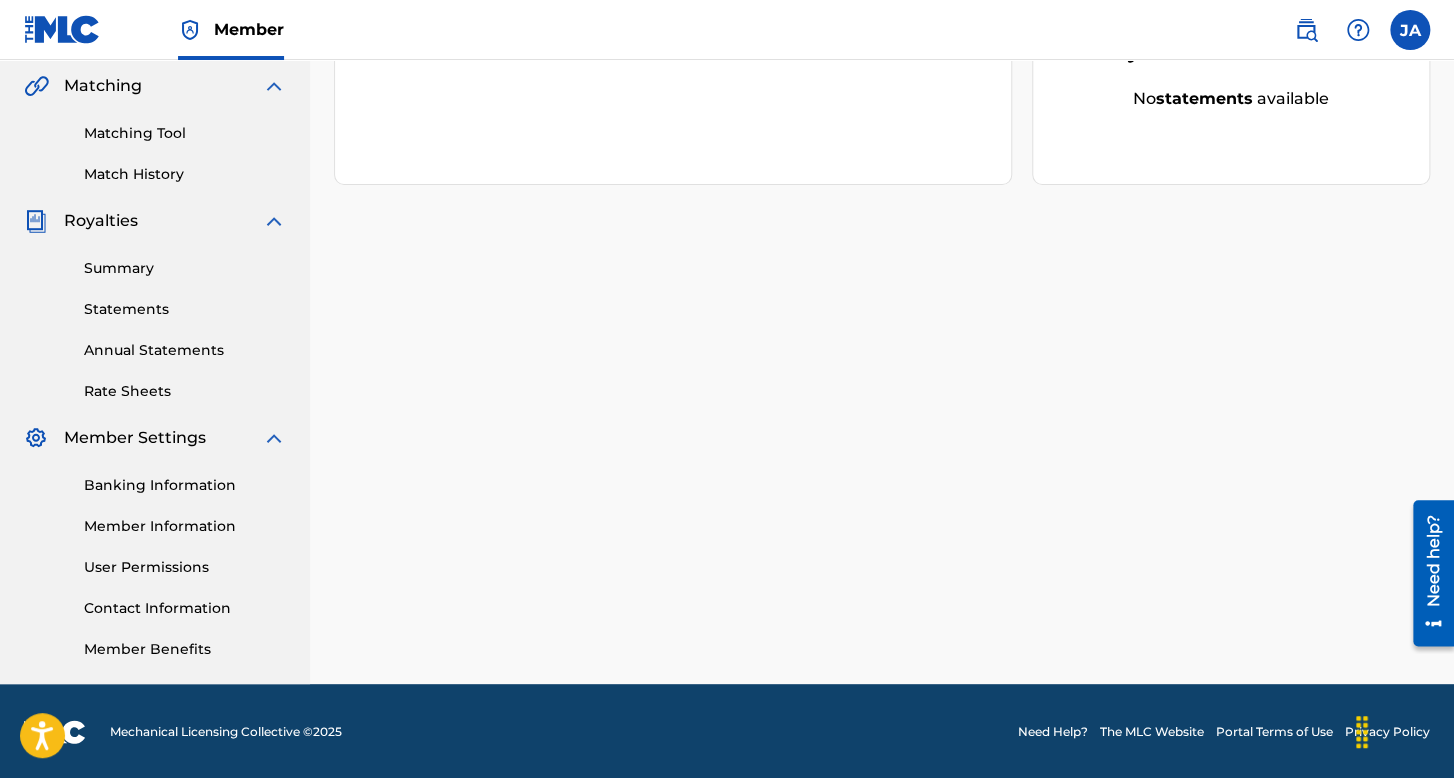 scroll, scrollTop: 462, scrollLeft: 0, axis: vertical 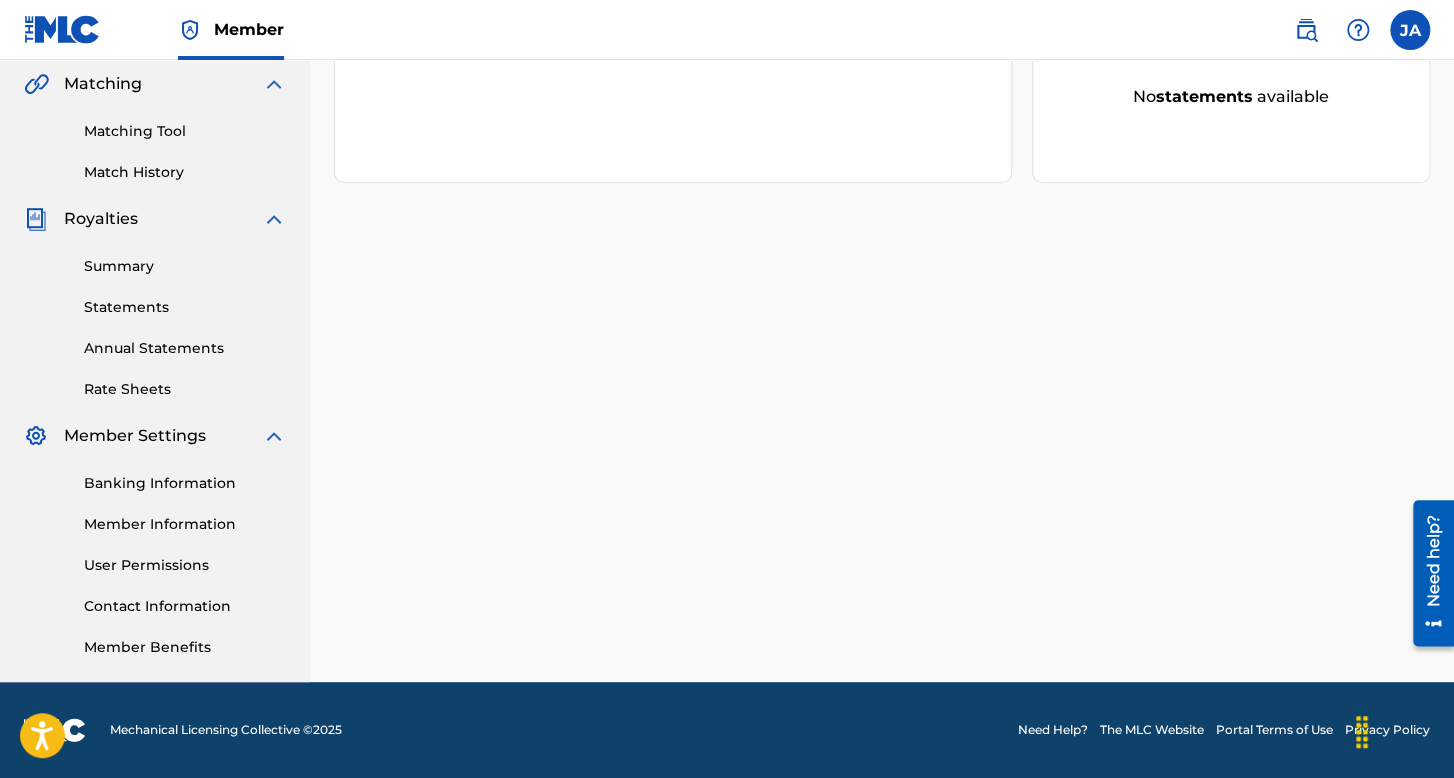 click on "Banking Information" at bounding box center [185, 483] 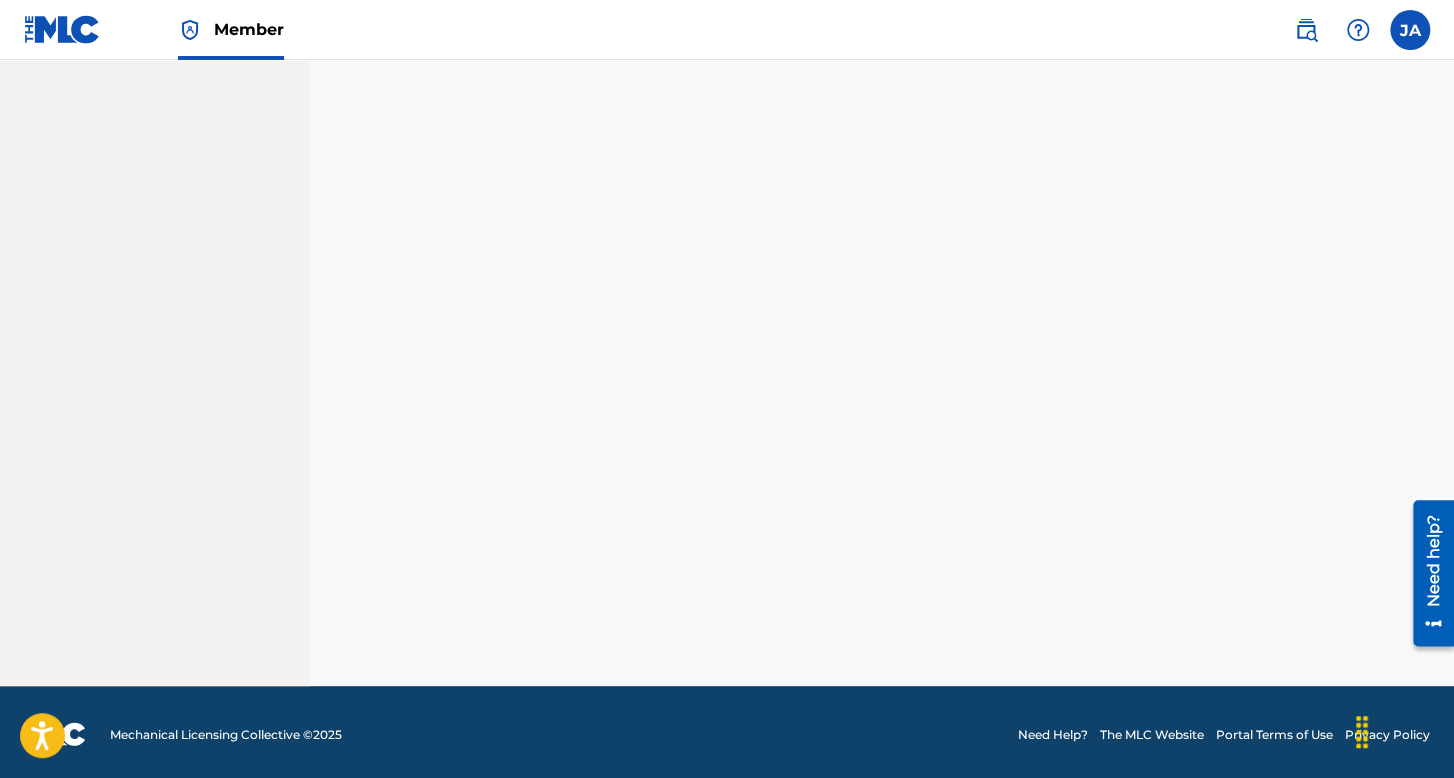 scroll, scrollTop: 1100, scrollLeft: 0, axis: vertical 